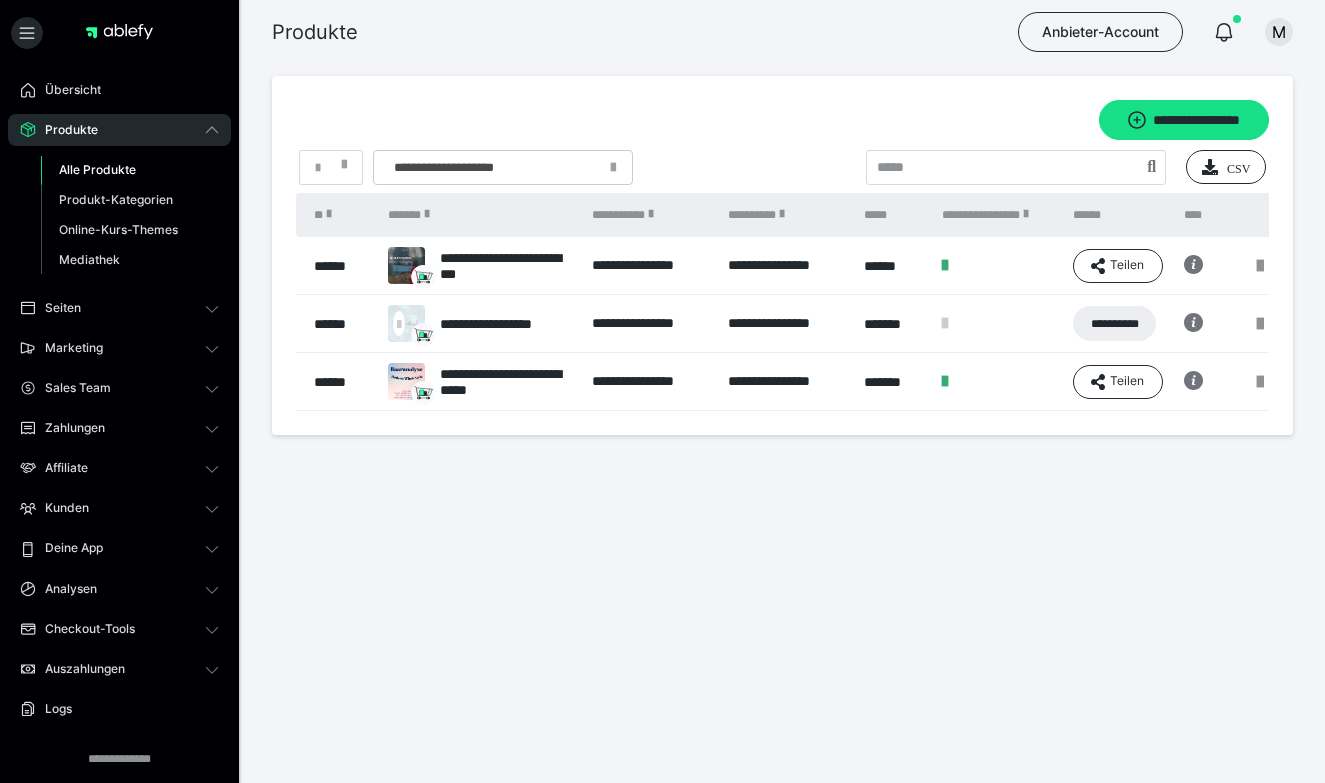 scroll, scrollTop: 0, scrollLeft: 0, axis: both 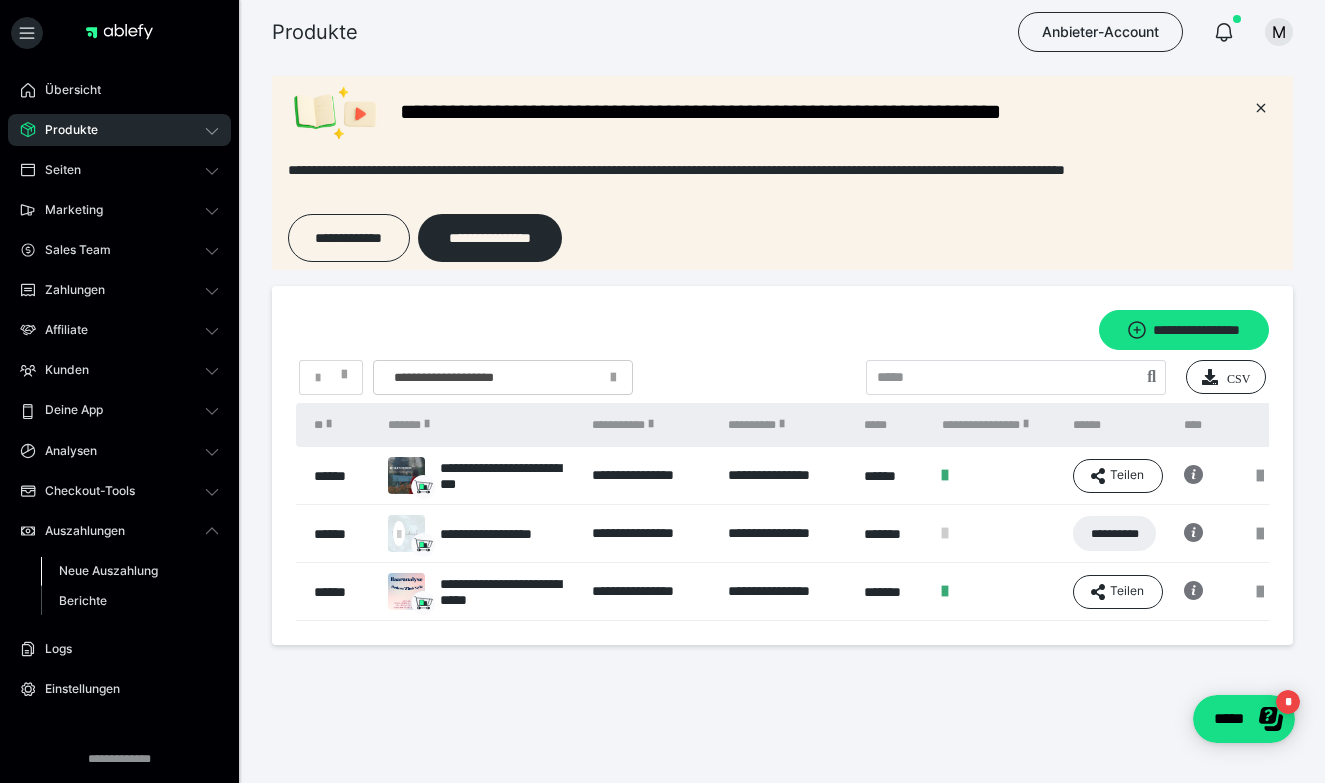 click on "Neue Auszahlung" at bounding box center [108, 570] 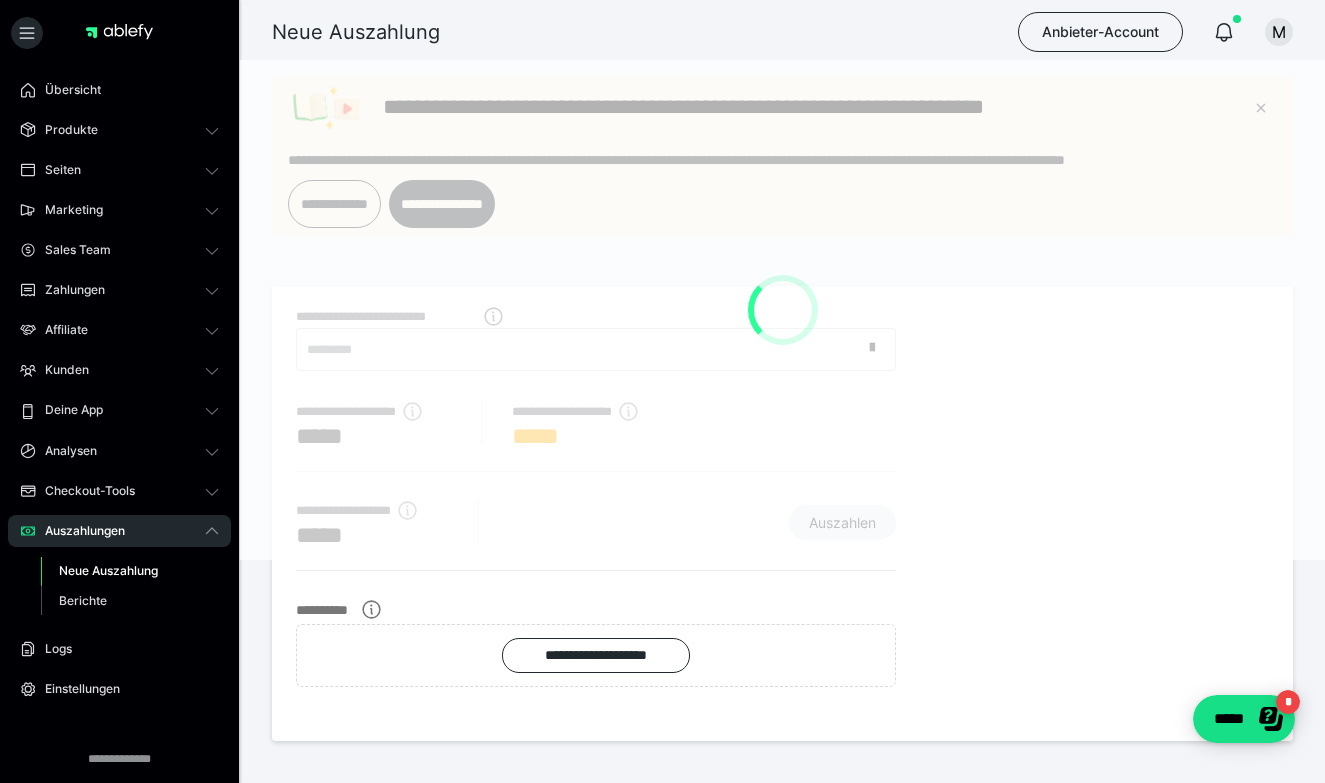 scroll, scrollTop: 0, scrollLeft: 0, axis: both 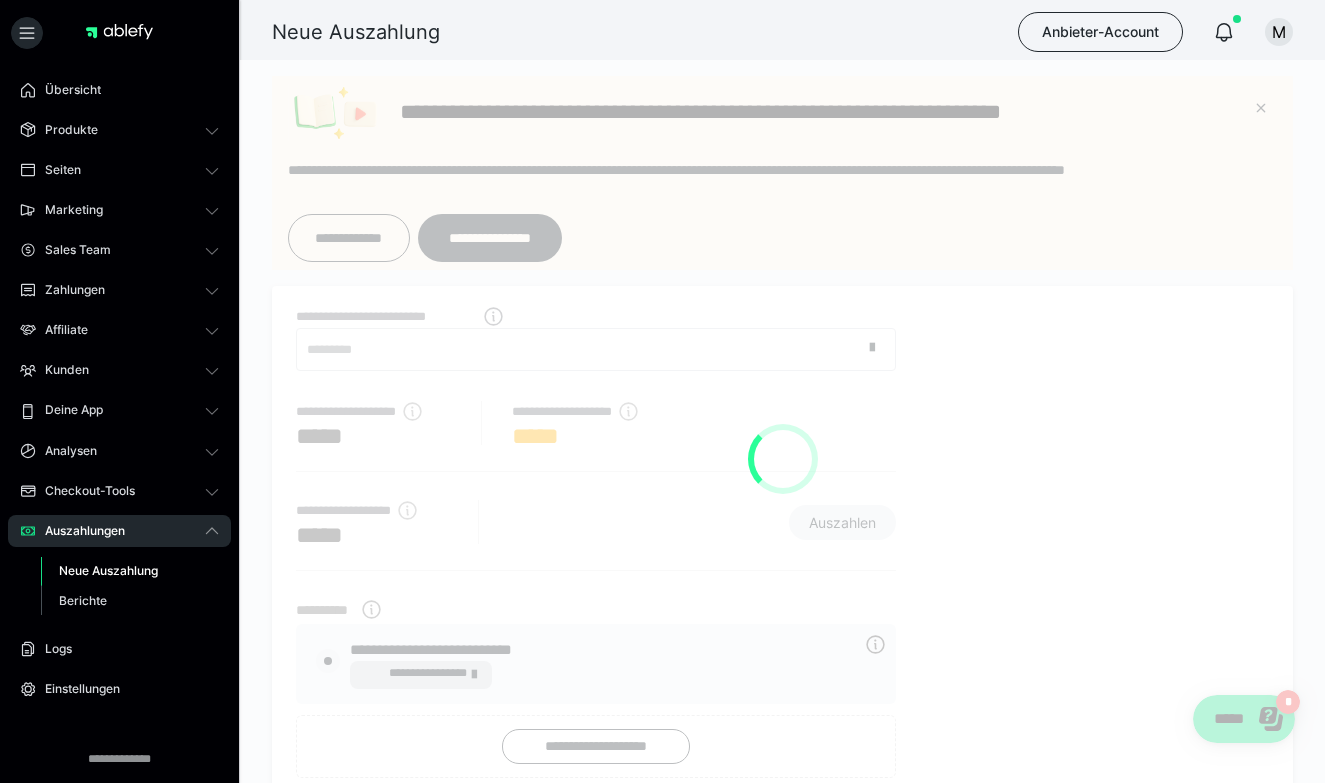 radio on "****" 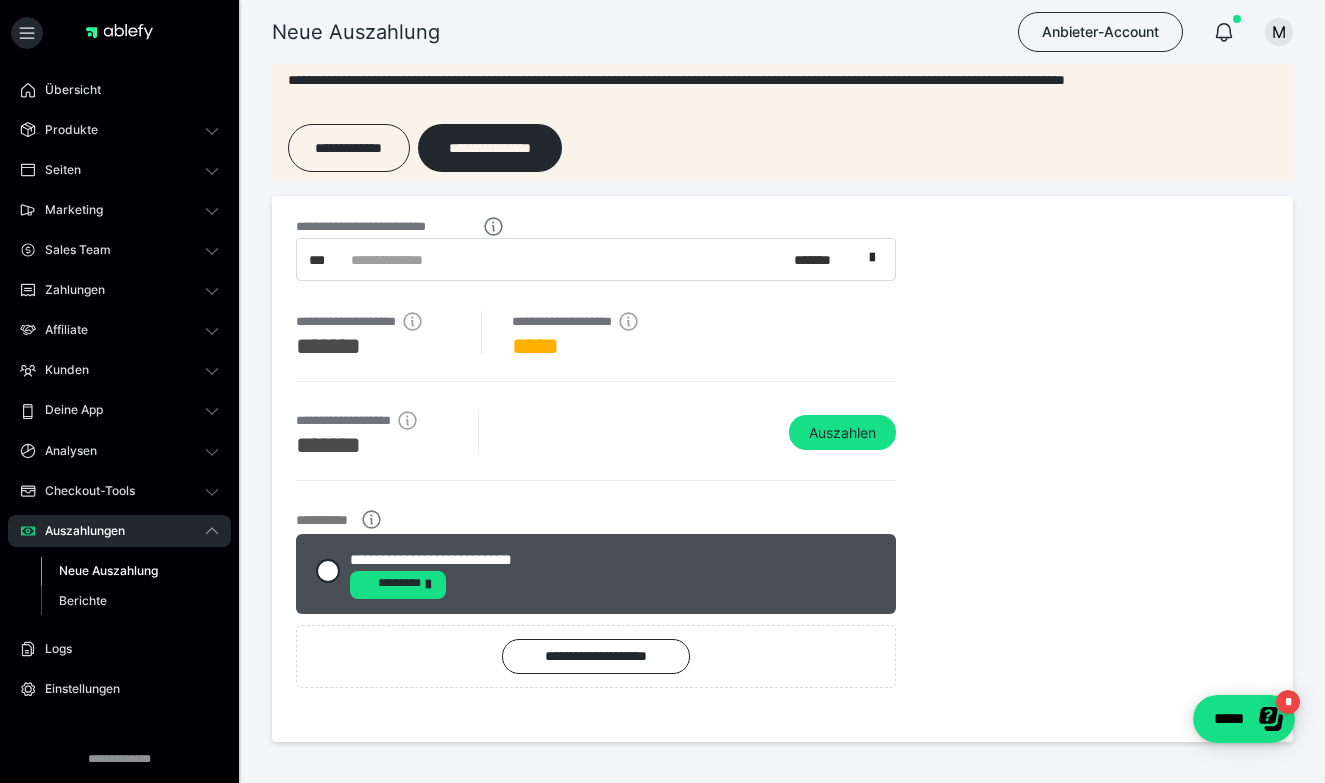 scroll, scrollTop: 92, scrollLeft: 0, axis: vertical 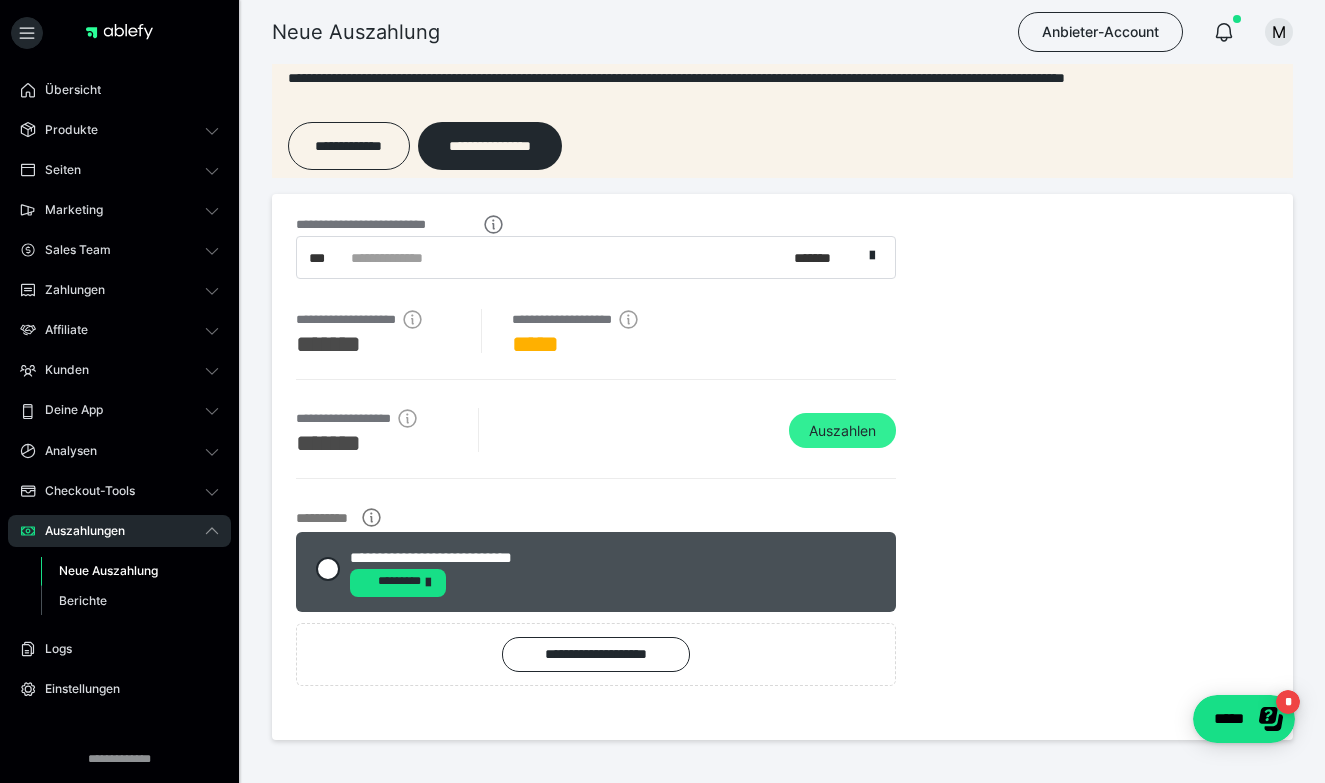 click on "Auszahlen" at bounding box center [842, 431] 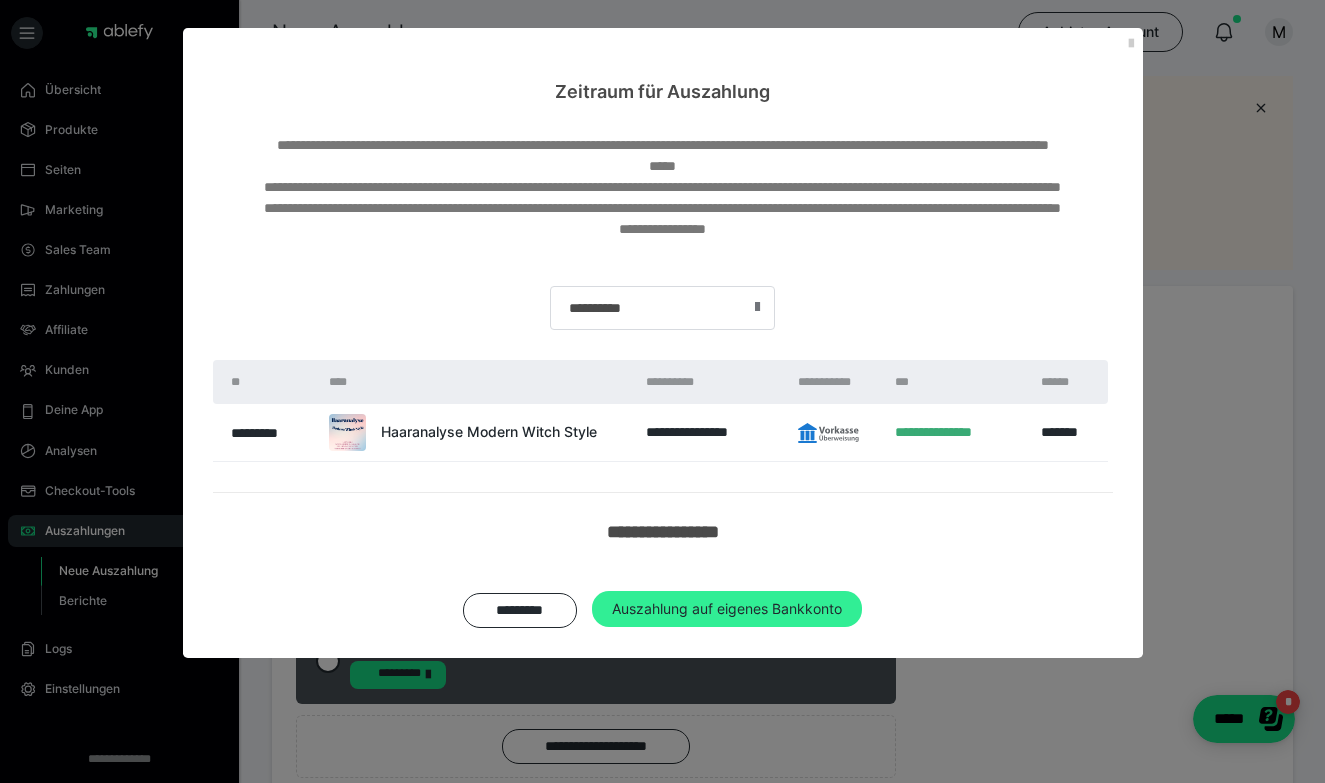 click on "Auszahlung auf eigenes Bankkonto" at bounding box center [727, 609] 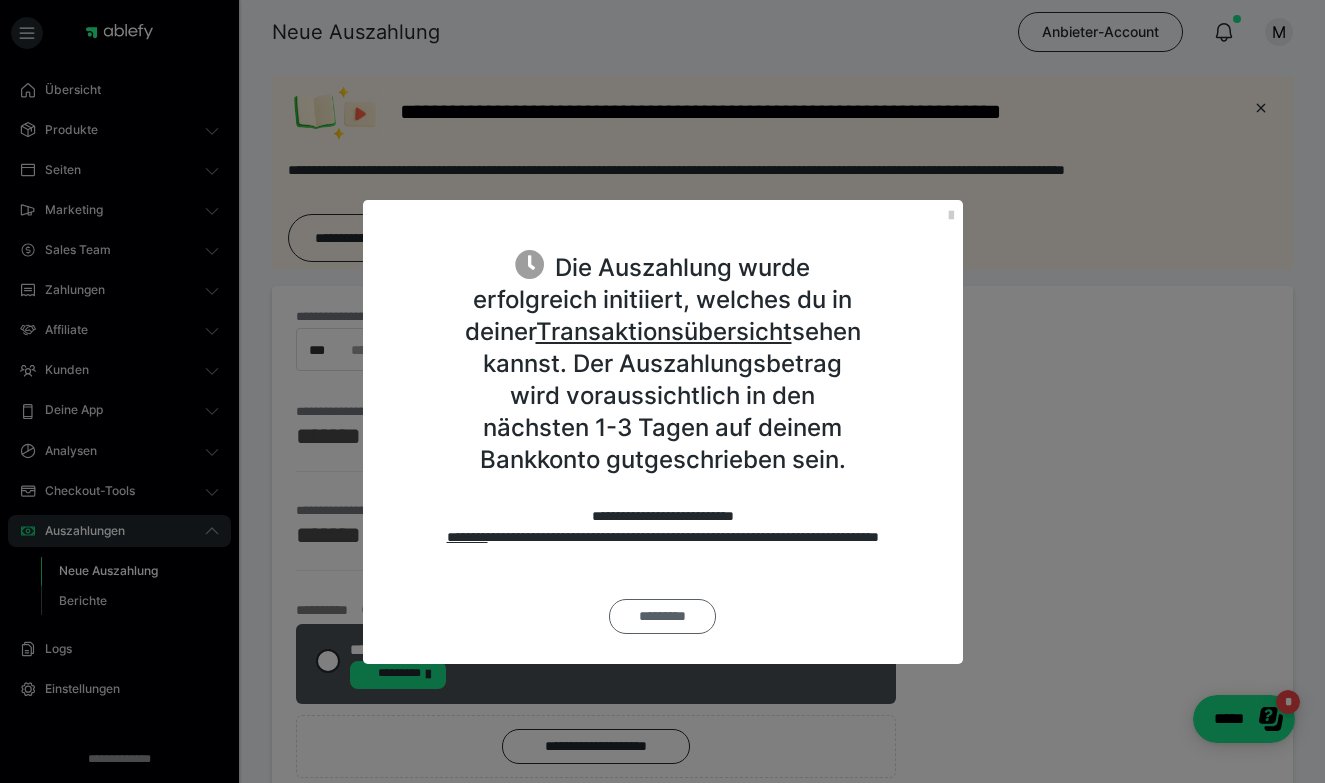 click on "*********" at bounding box center [662, 616] 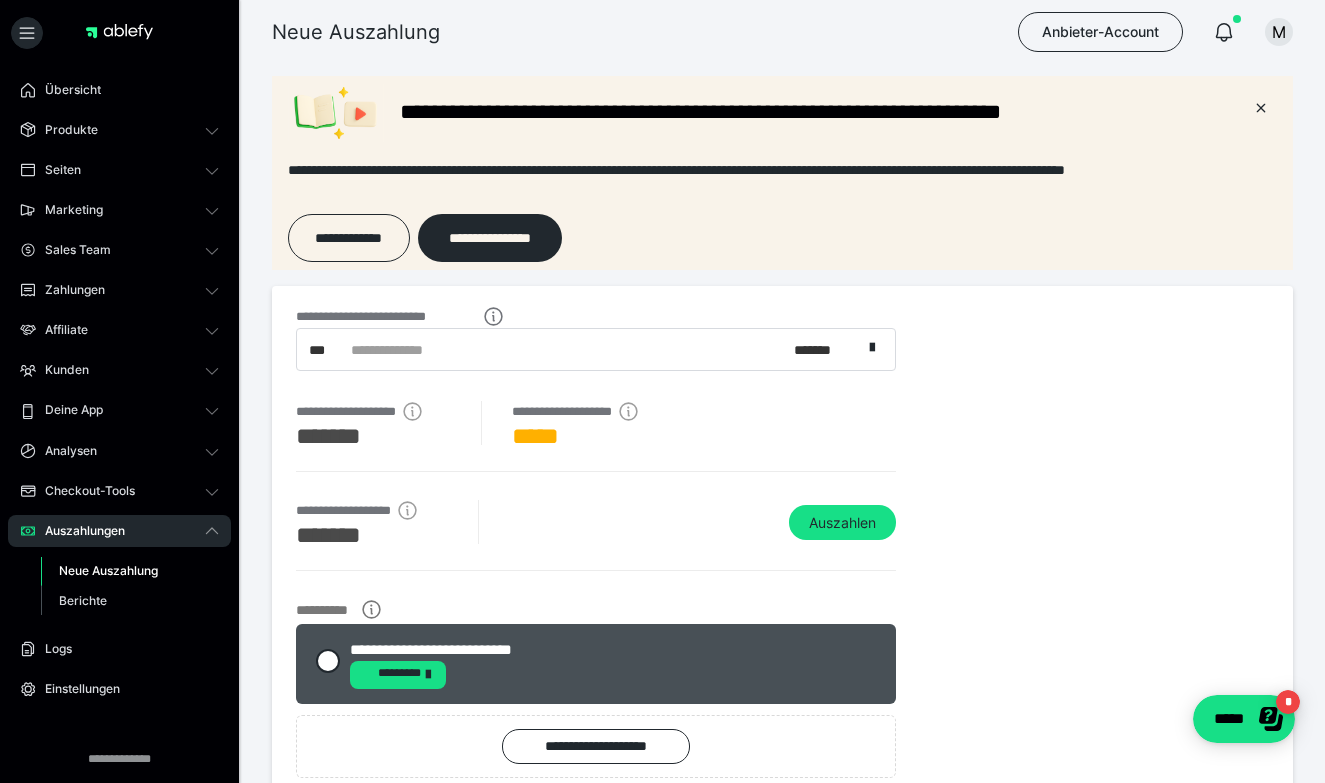 click on "Übersicht Produkte Alle Produkte Produkt-Kategorien Online-Kurs-Themes Mediathek Seiten Shop-Themes Membership-Themes ableSHARE Marketing Gutscheincodes Marketing-Tools Live-Stream-Events Content-IDs Upsell-Funnels Order Bumps Tracking-Codes E-Mail-Schnittstellen Webhooks Sales Team Sales Team Zahlungen Bestellungen Fälligkeiten Transaktionen Rechnungen & Storno-Rechnungen Teilzahlungen ablefy CONNECT Mahnwesen & Inkasso Affiliate Affiliate-Programme Affiliates Statistiken Landingpages Kunden Kunden Kurs-Zugänge Membership-Zugänge E-Ticket-Bestellungen Awards Lizenzschlüssel Deine App Analysen Analysen Analysen 3.0 Checkout-Tools Bezahlseiten-Templates Zahlungspläne Zusatzkosten Widerrufskonditionen Zusatzfelder Zusatzfeld-Antworten Steuersätze Auszahlungen Neue Auszahlung Berichte Logs Einstellungen" at bounding box center (119, 449) 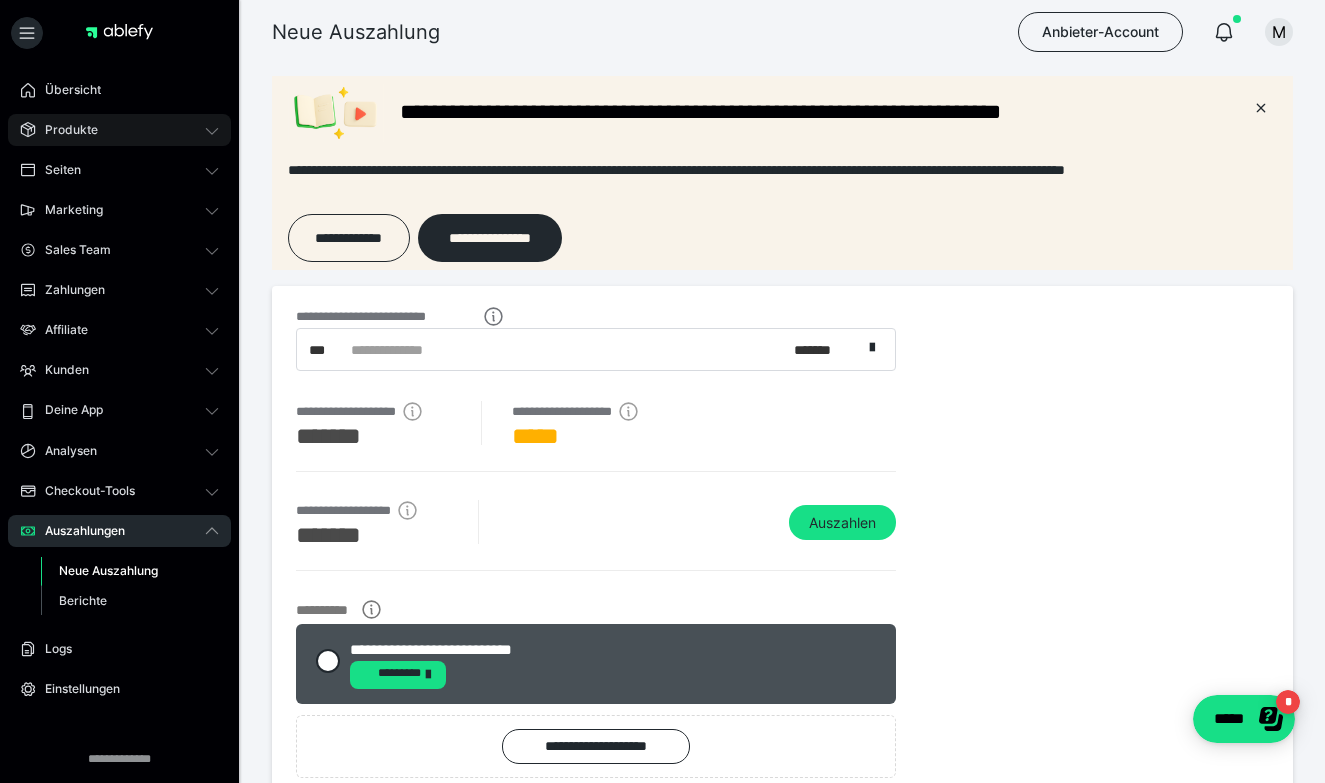 click on "Produkte" at bounding box center (64, 130) 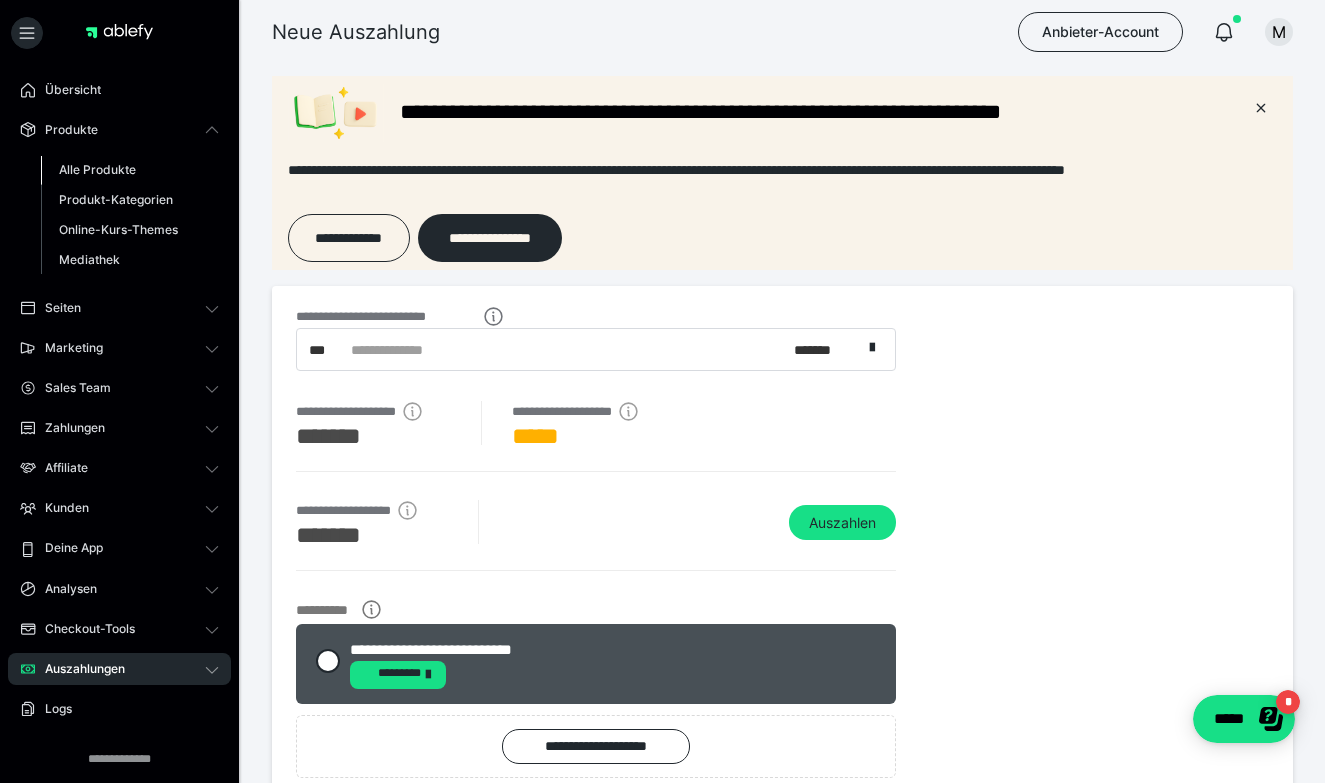 click on "Alle Produkte" at bounding box center [97, 169] 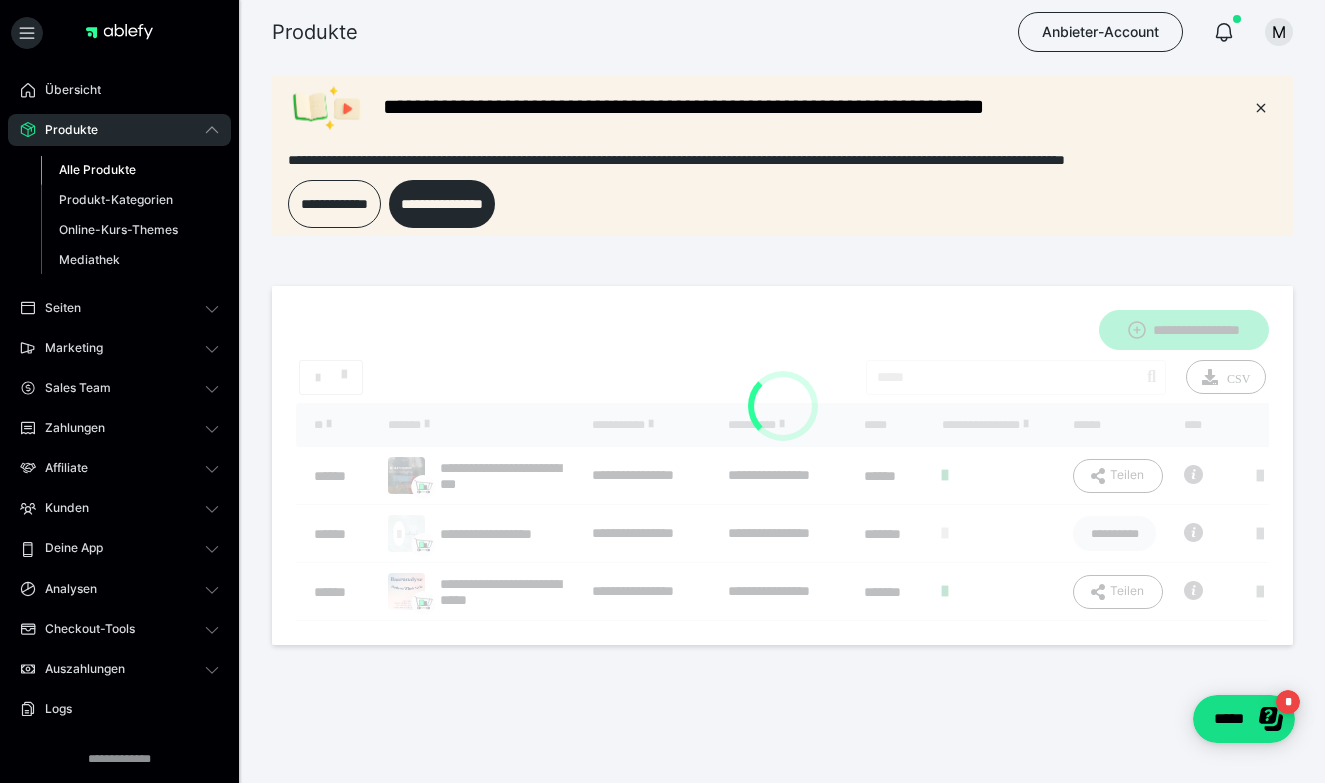 scroll, scrollTop: 0, scrollLeft: 0, axis: both 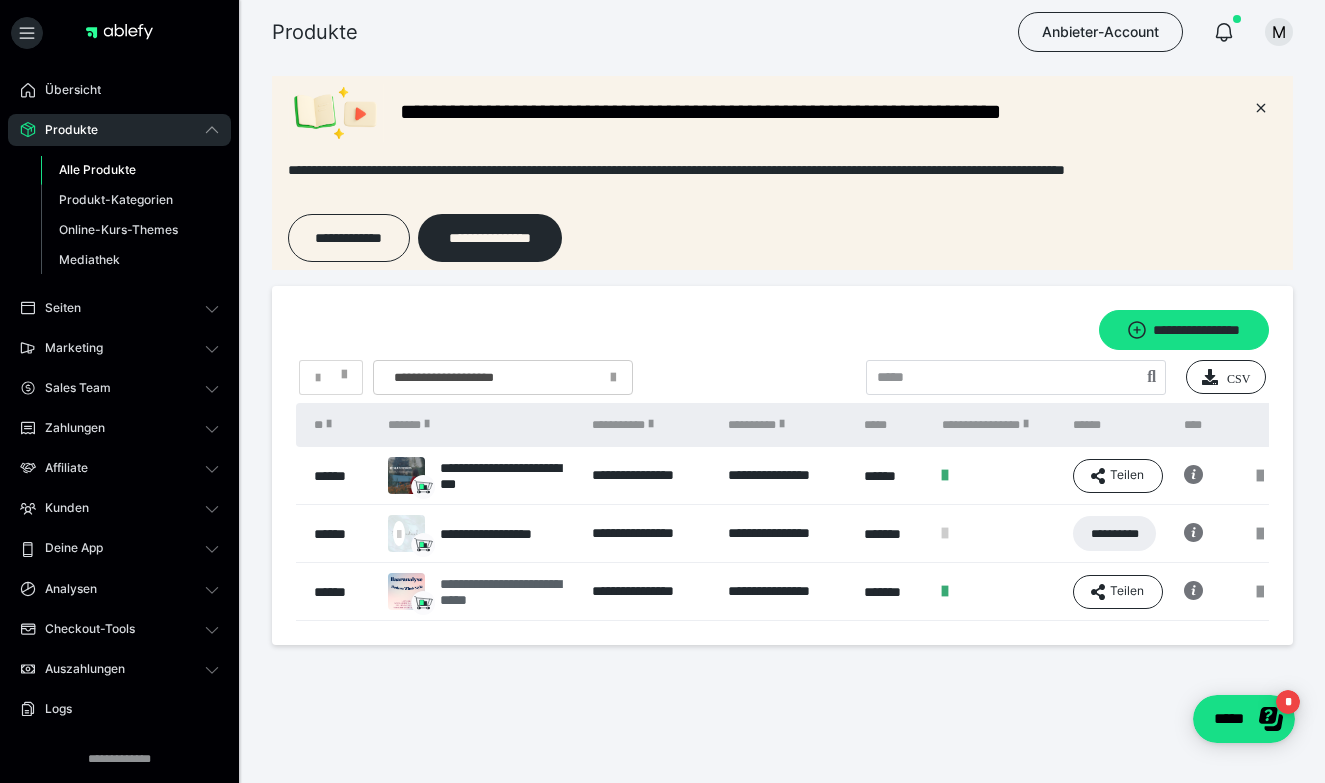 click on "**********" at bounding box center [506, 592] 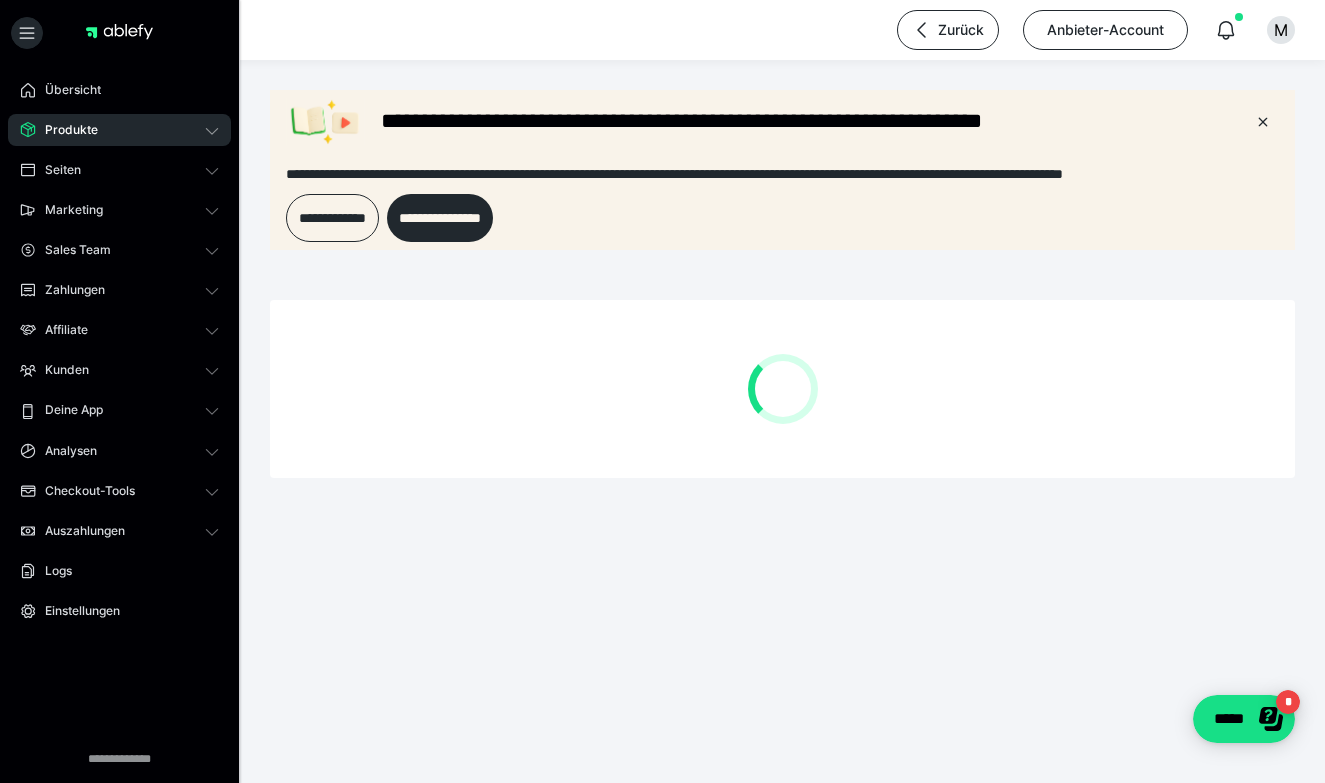 scroll, scrollTop: 0, scrollLeft: 0, axis: both 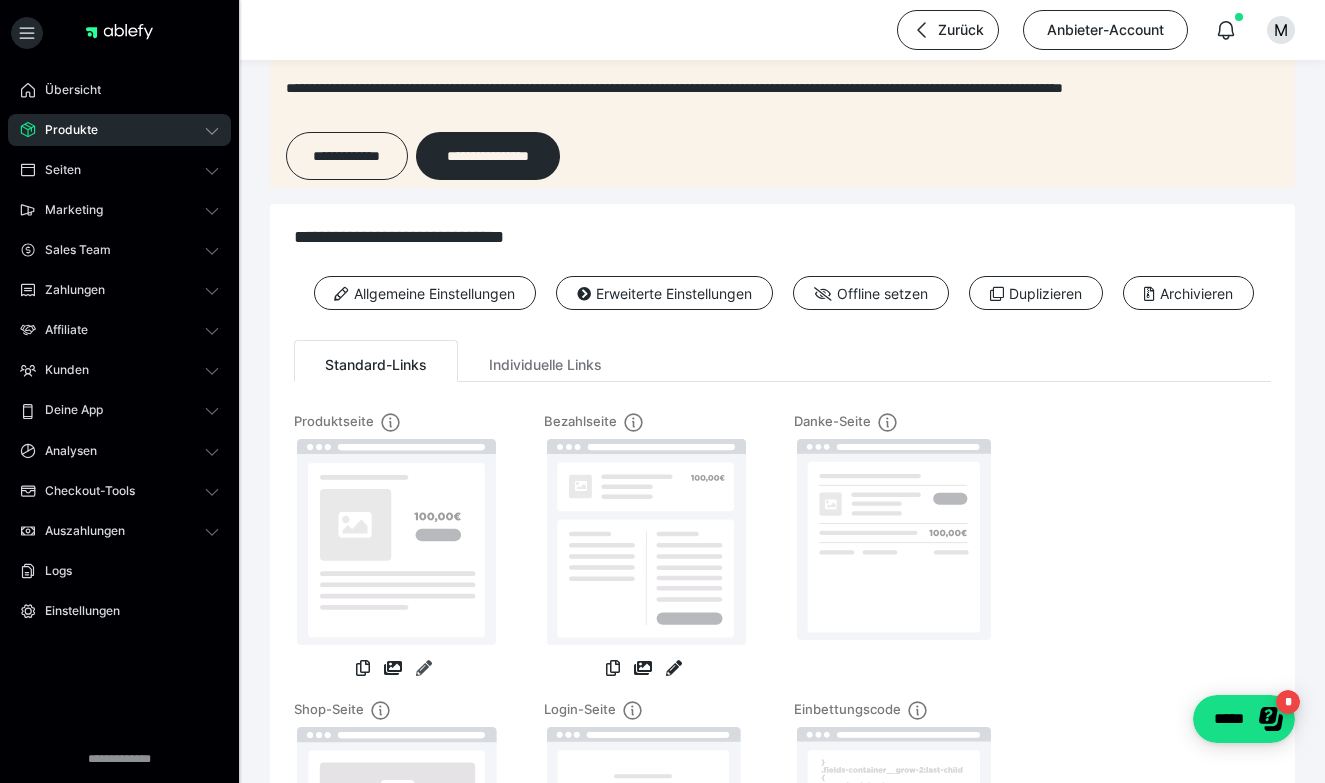 click at bounding box center [424, 668] 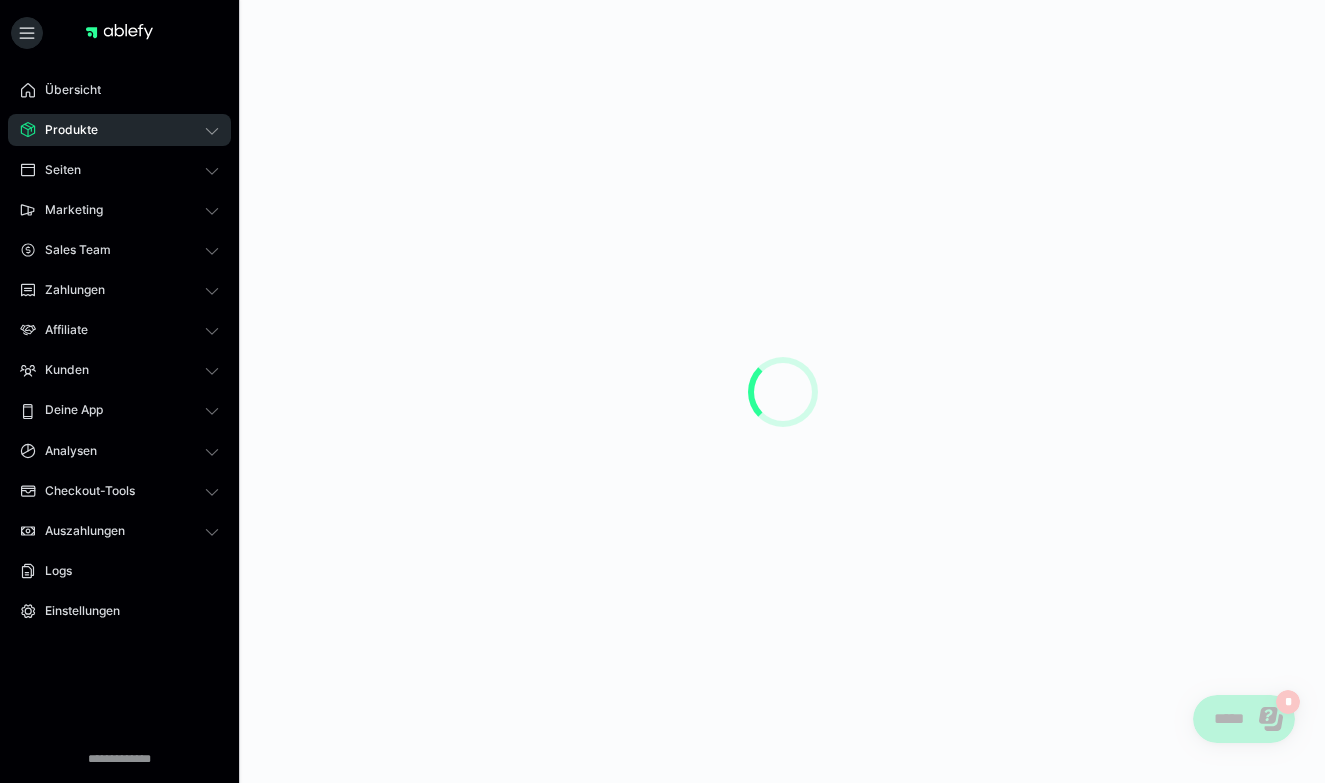 scroll, scrollTop: 0, scrollLeft: 0, axis: both 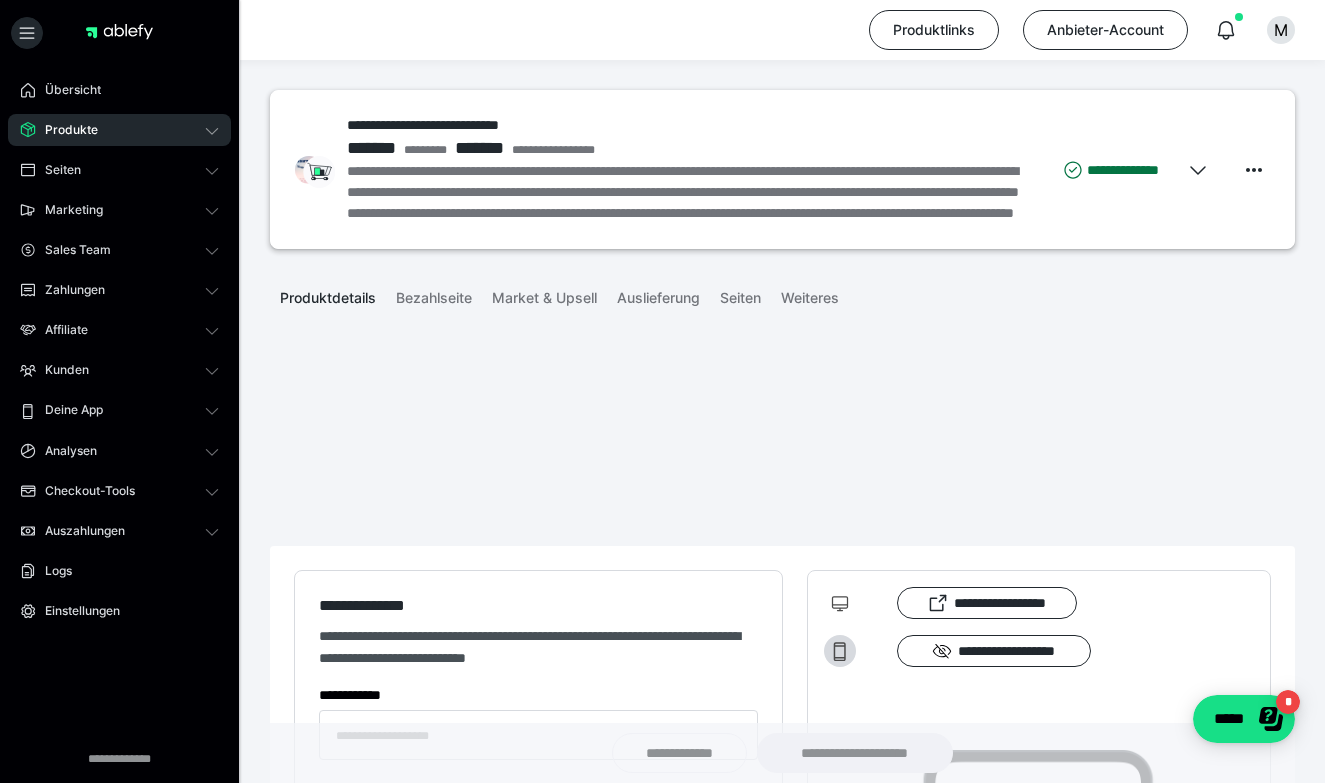 type on "**********" 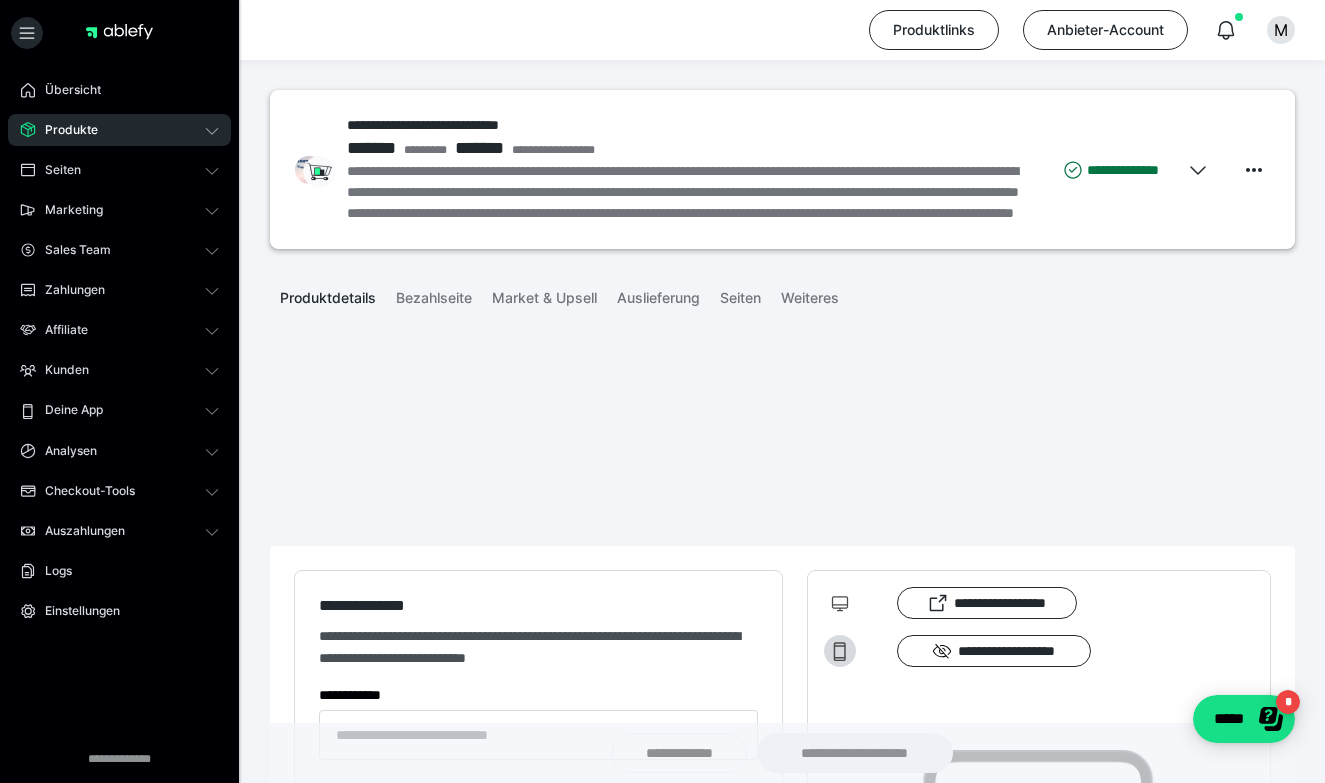 type on "**********" 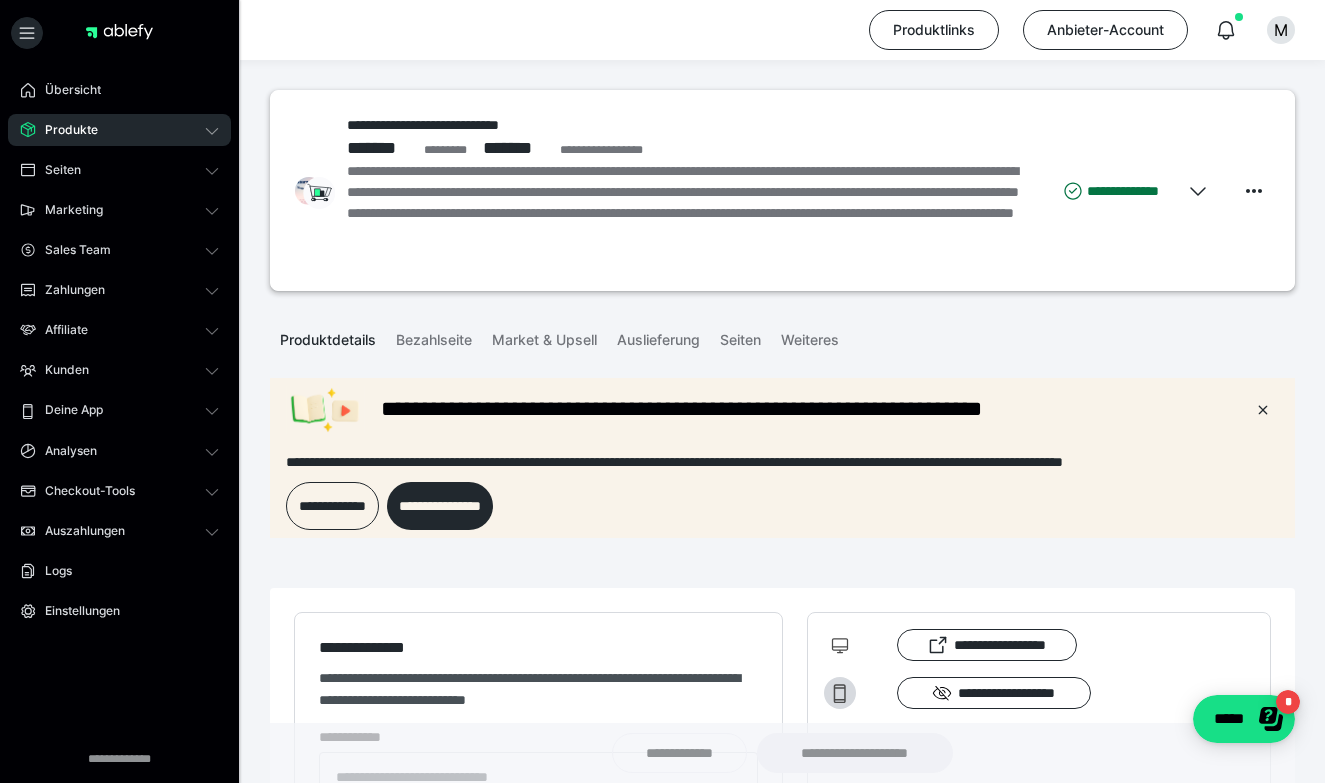 scroll, scrollTop: 0, scrollLeft: 0, axis: both 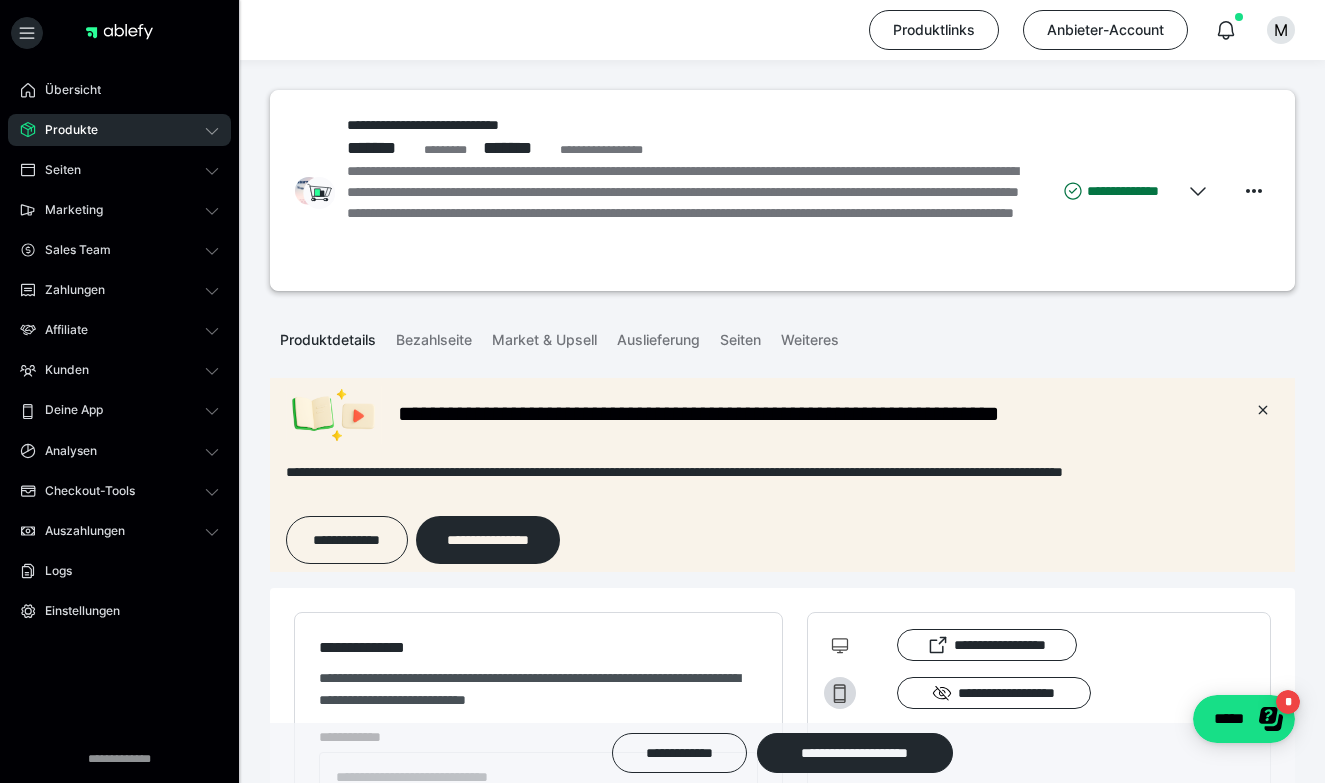 click on "Produkte" at bounding box center (119, 130) 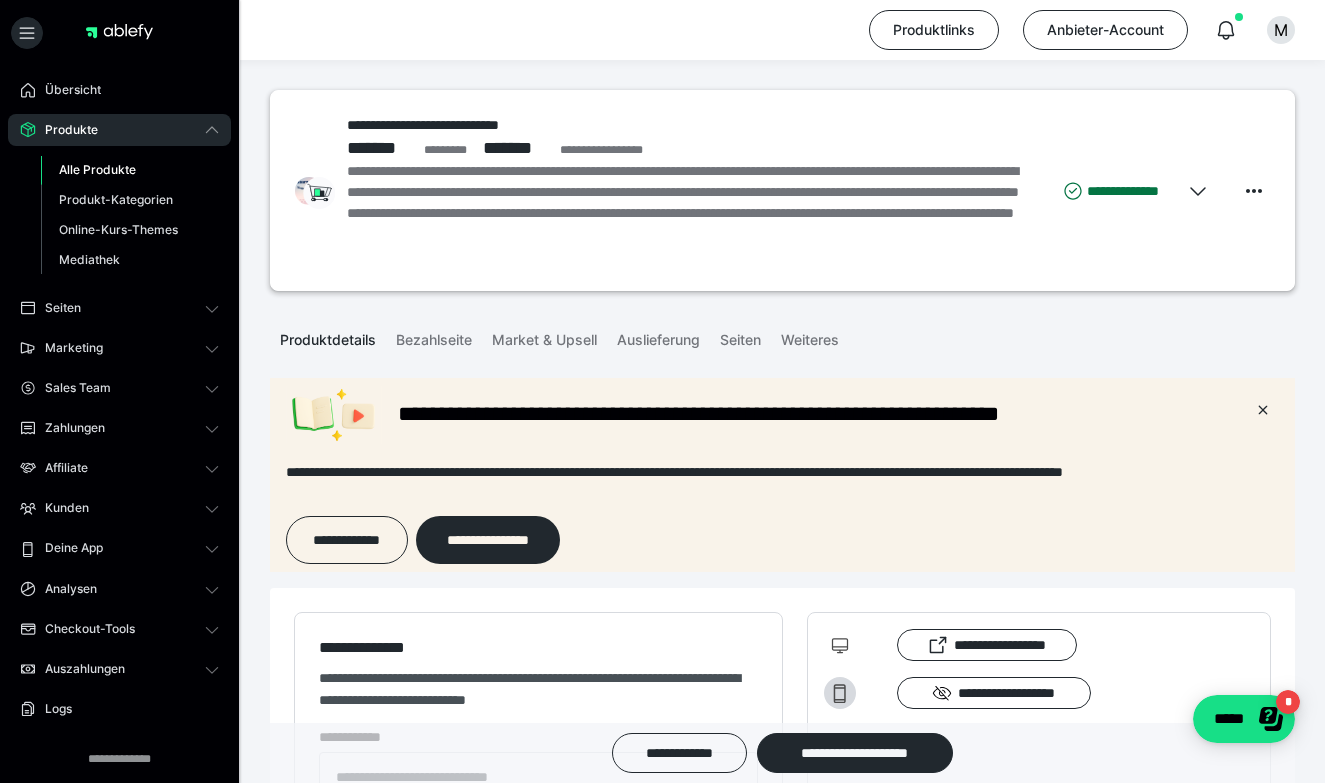 click on "Alle Produkte" at bounding box center [97, 169] 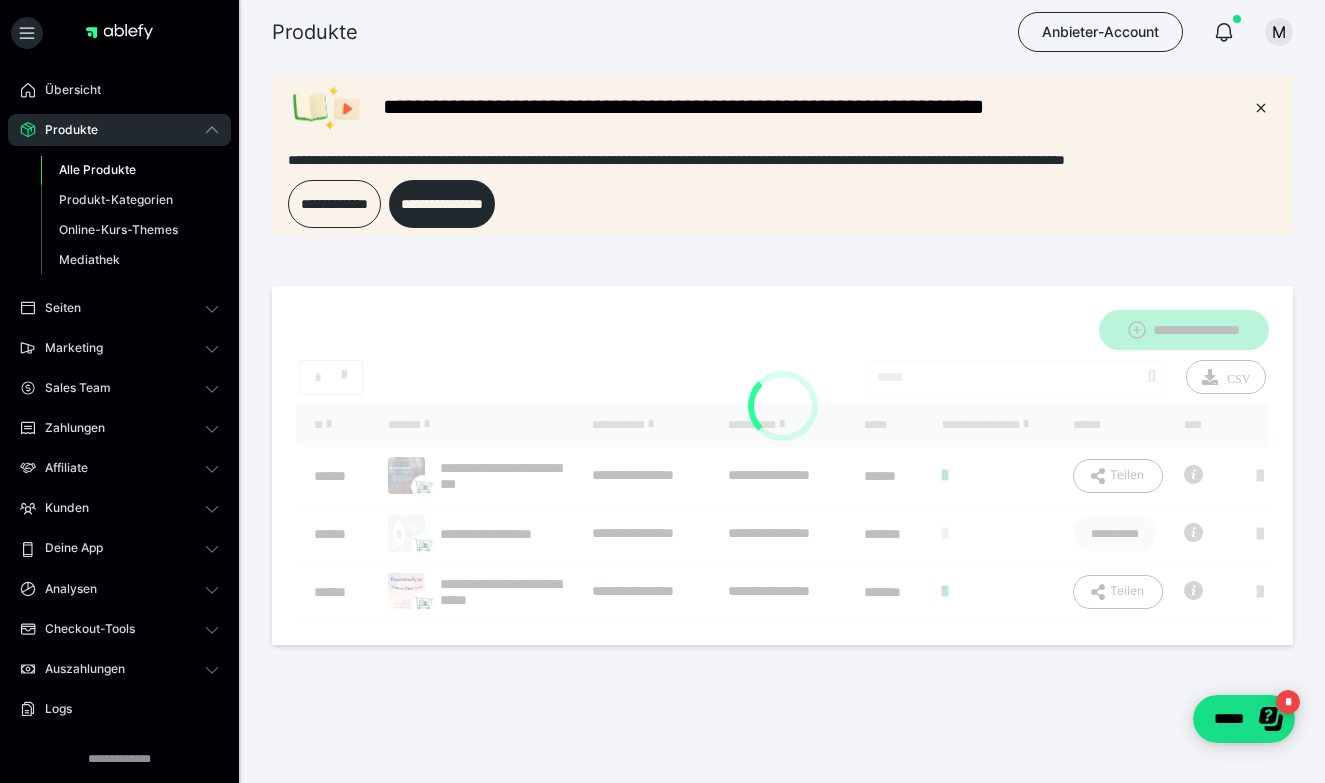scroll, scrollTop: 0, scrollLeft: 0, axis: both 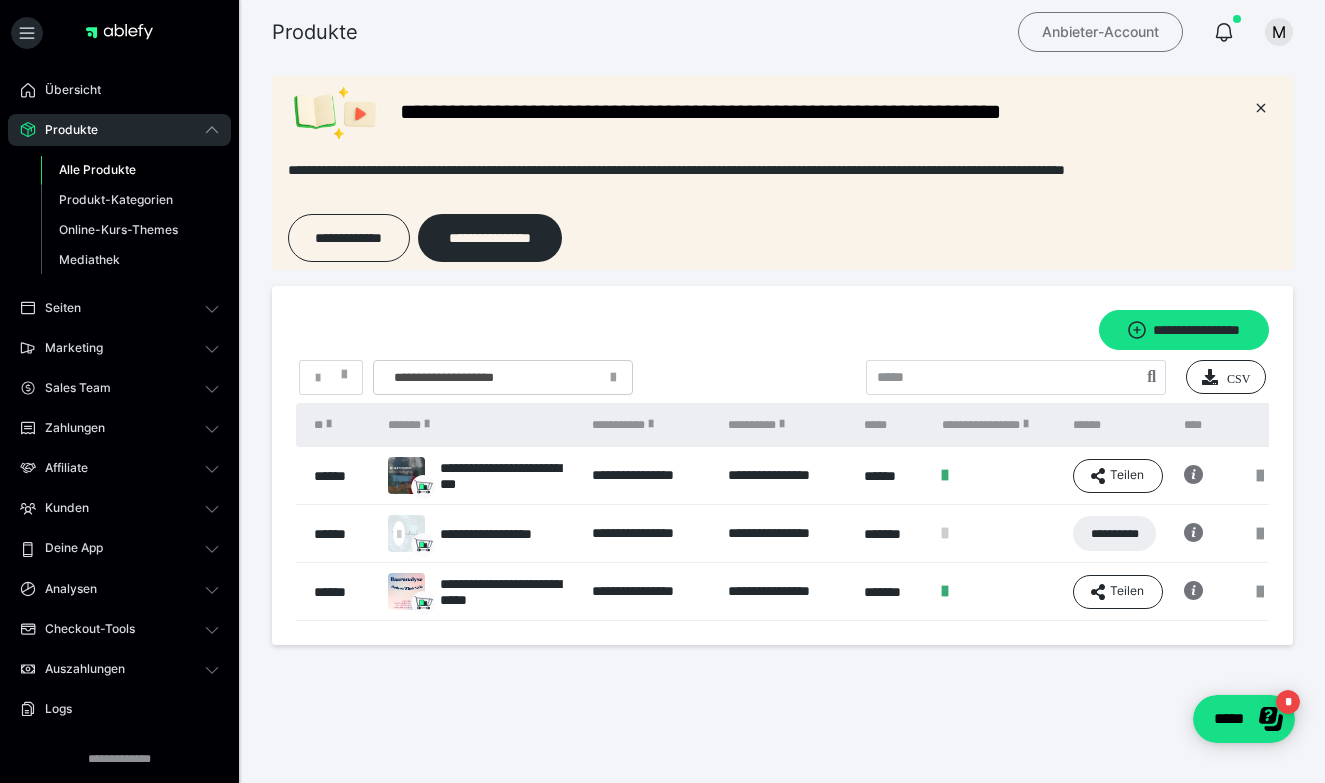 click on "Anbieter-Account" at bounding box center [1100, 32] 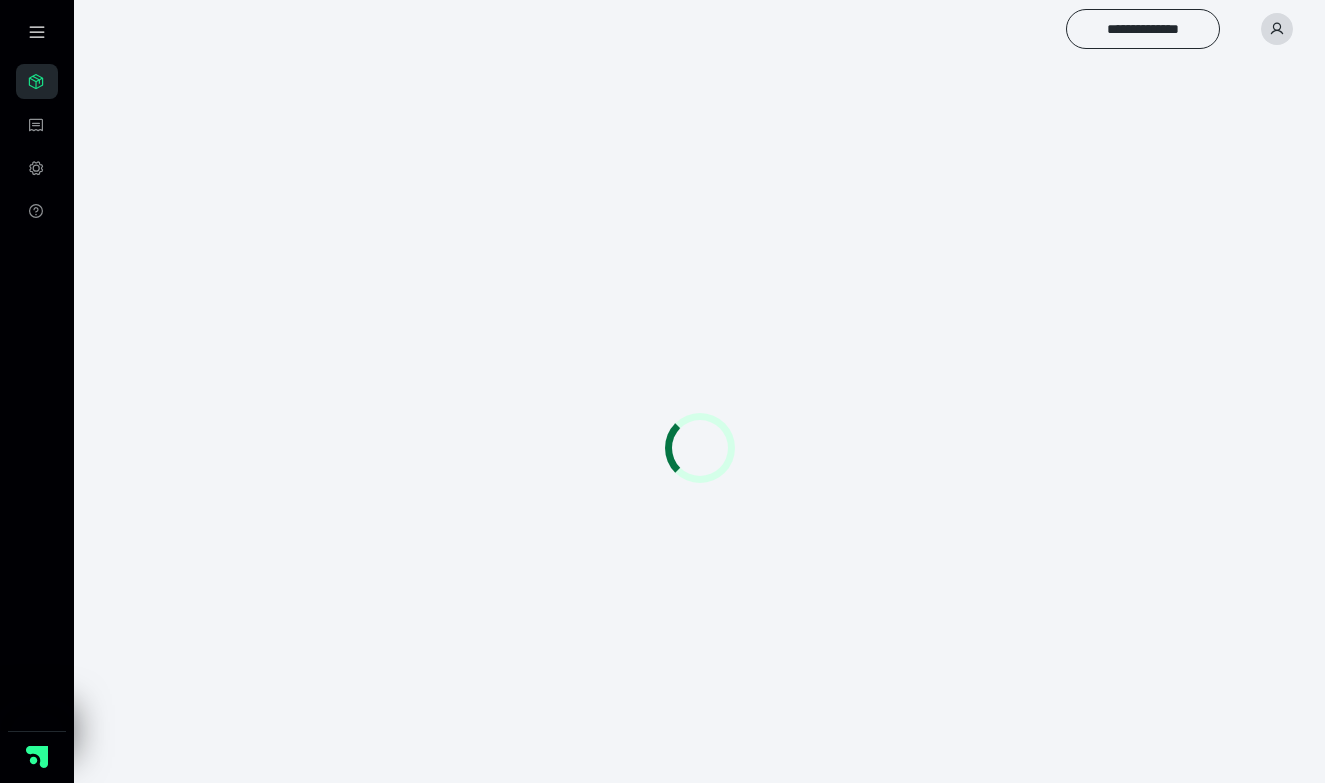 scroll, scrollTop: 0, scrollLeft: 0, axis: both 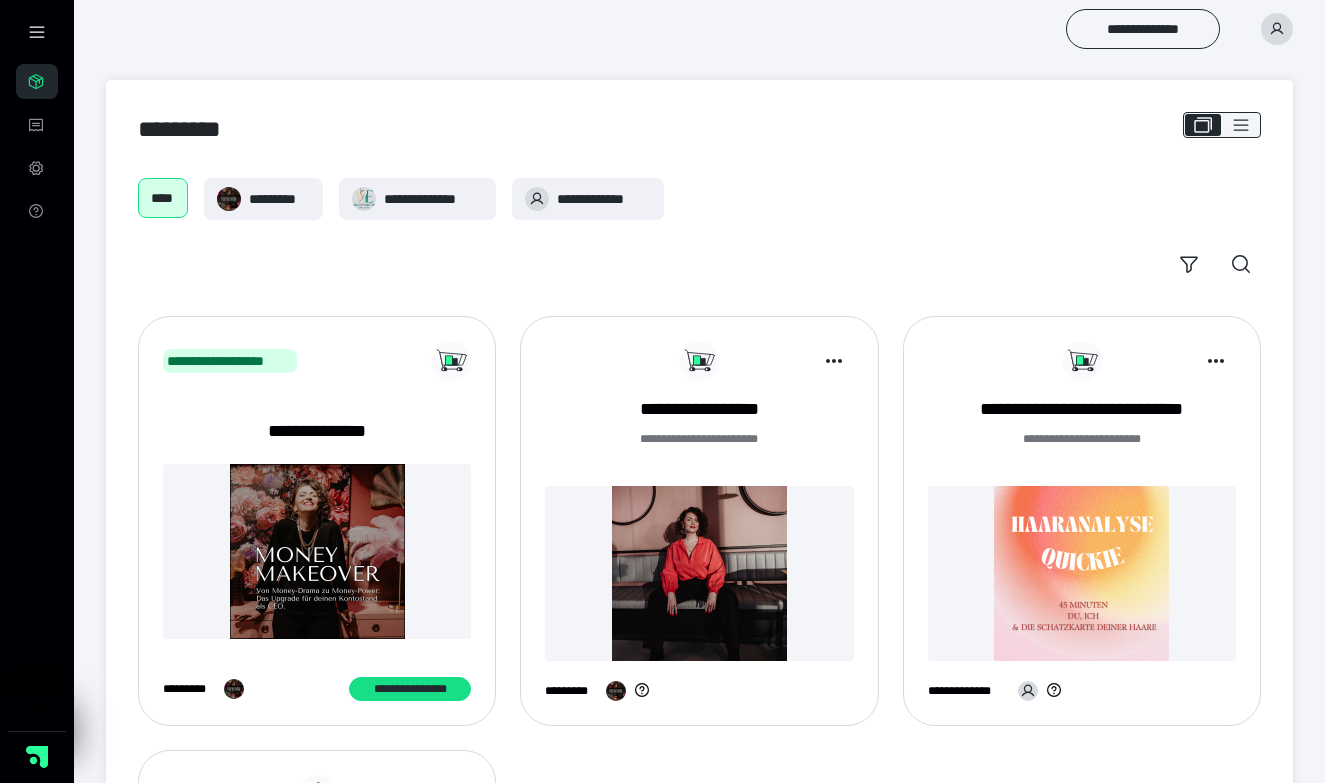 click at bounding box center (1277, 29) 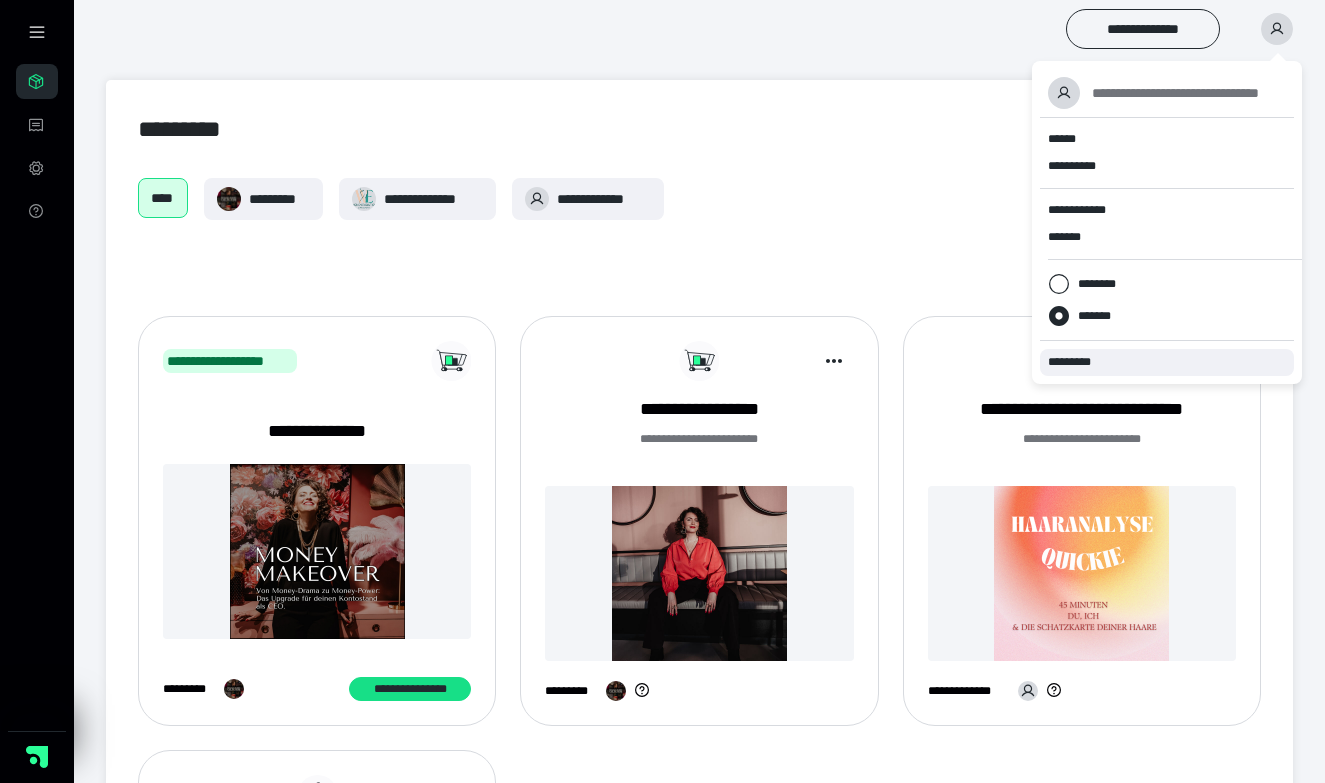click on "*********" at bounding box center [1078, 362] 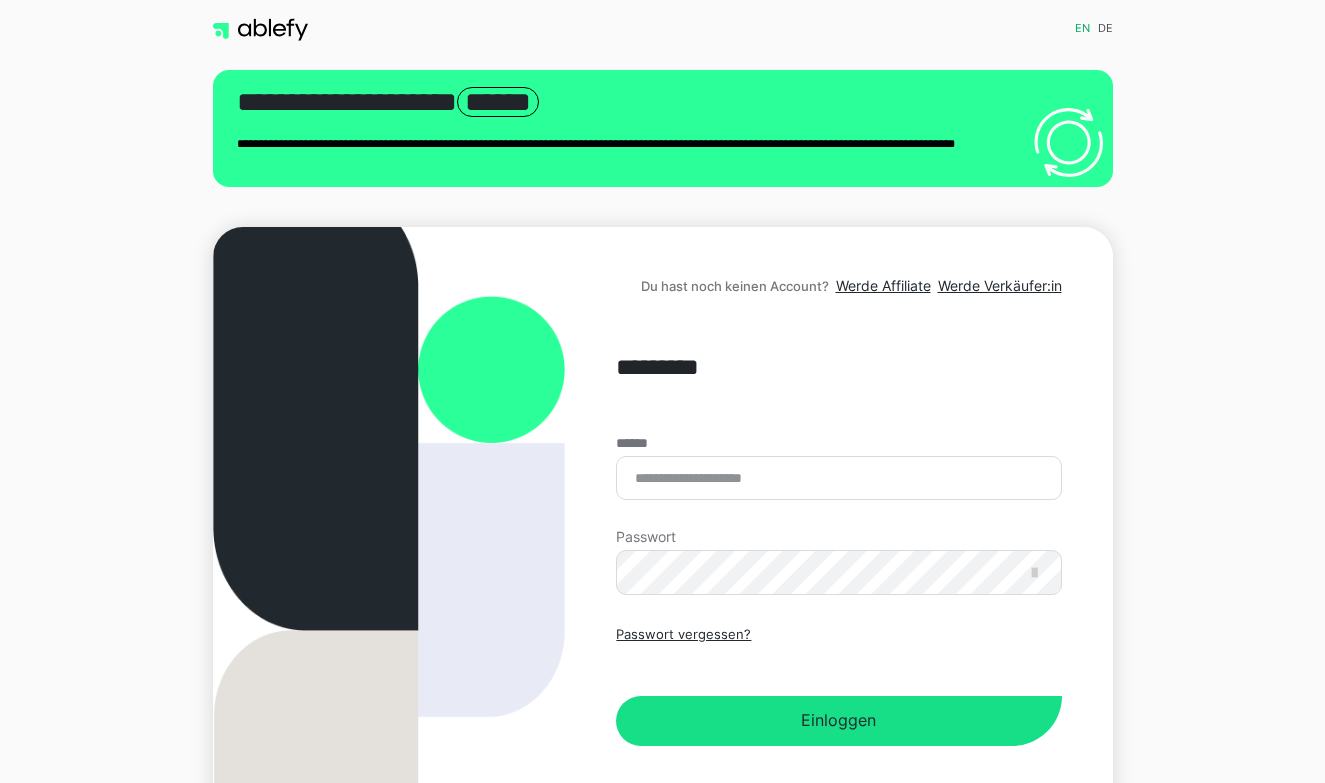 scroll, scrollTop: 0, scrollLeft: 0, axis: both 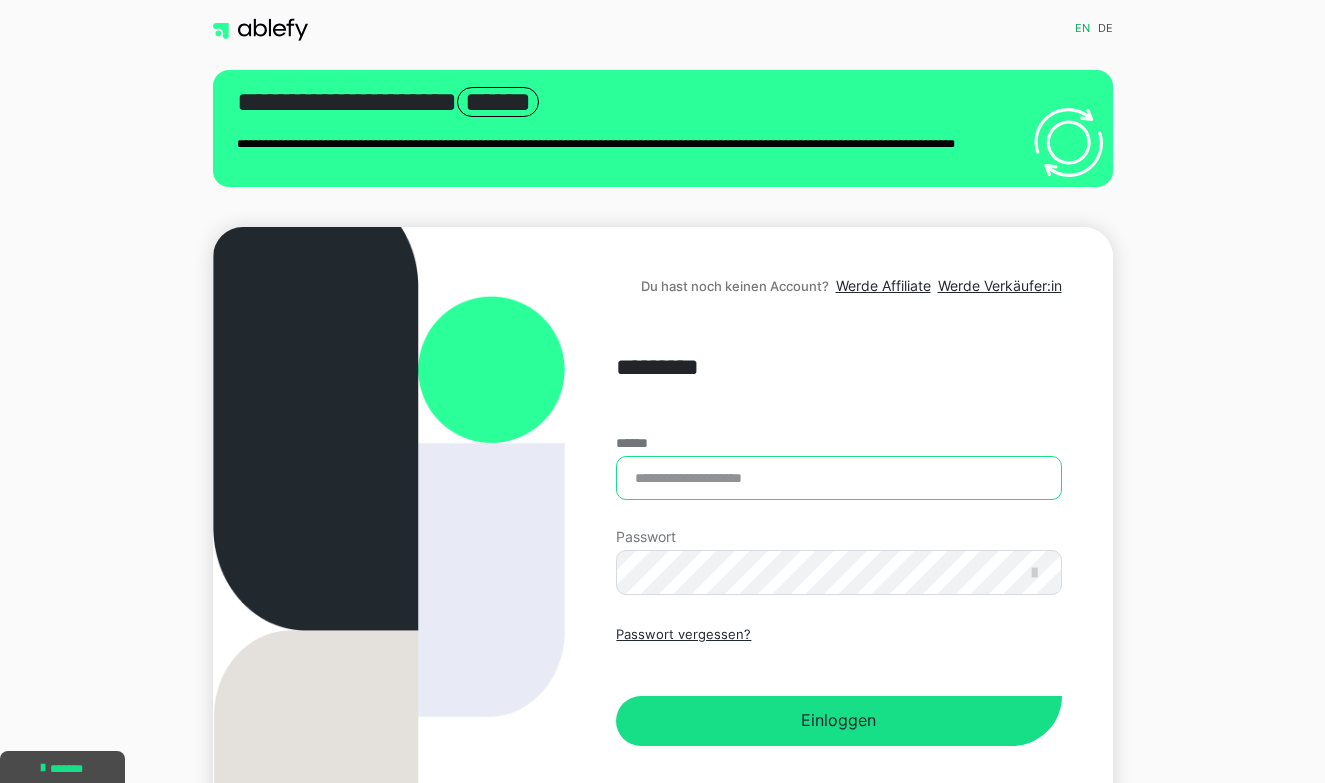 type on "**********" 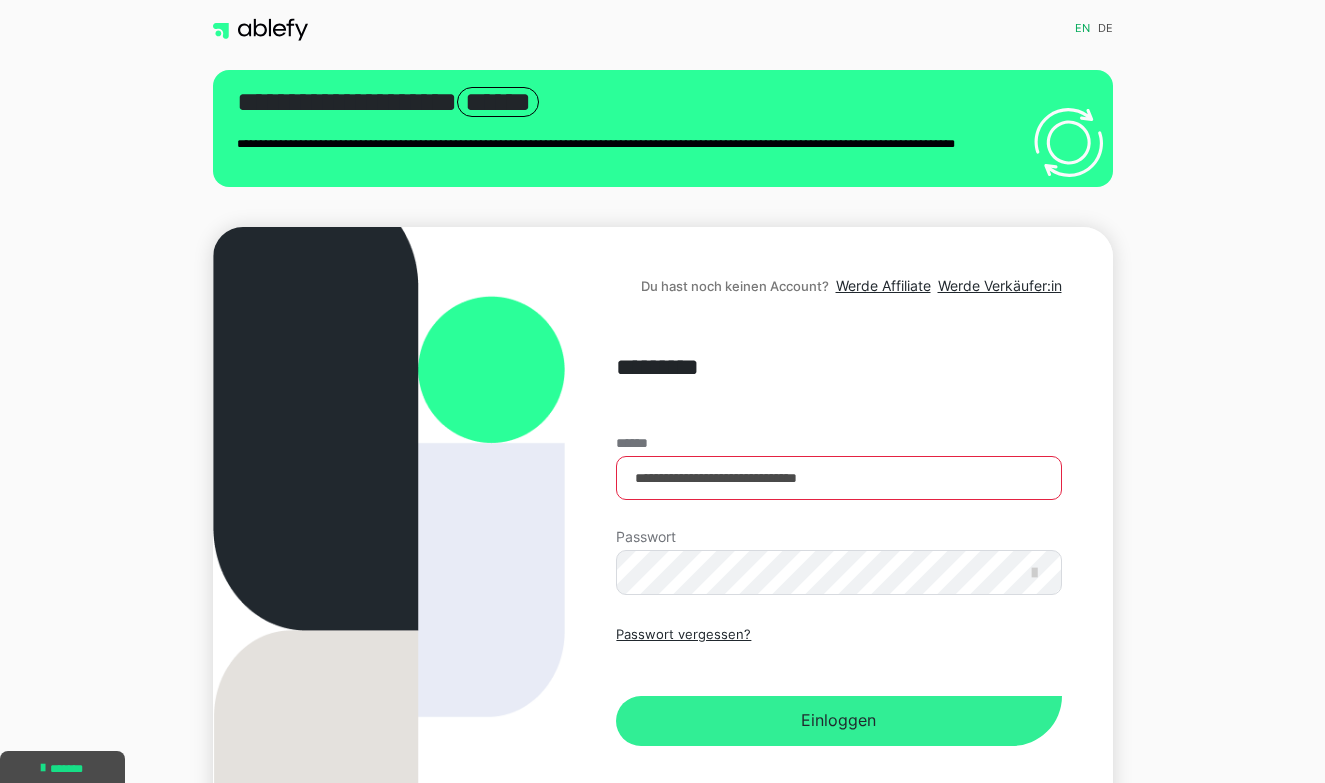 click on "Einloggen" at bounding box center (838, 721) 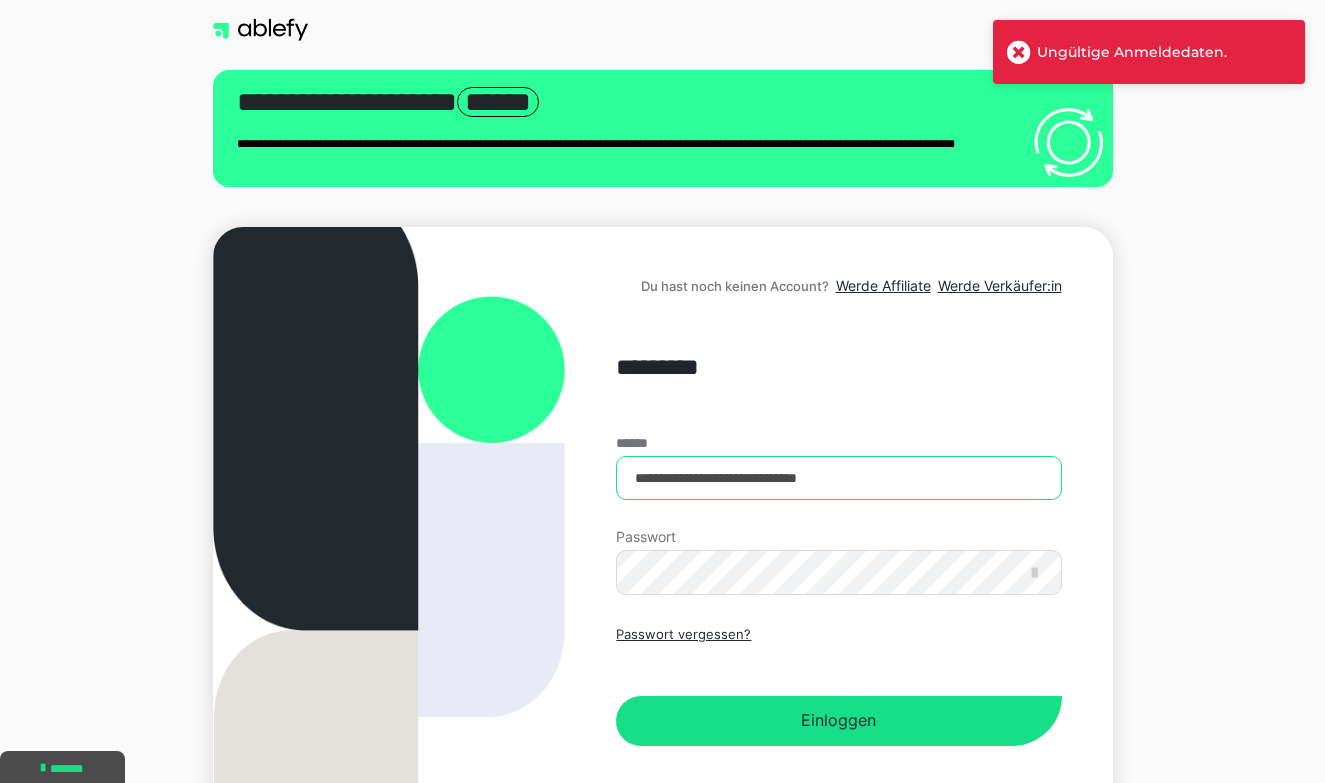 click on "**********" at bounding box center [838, 478] 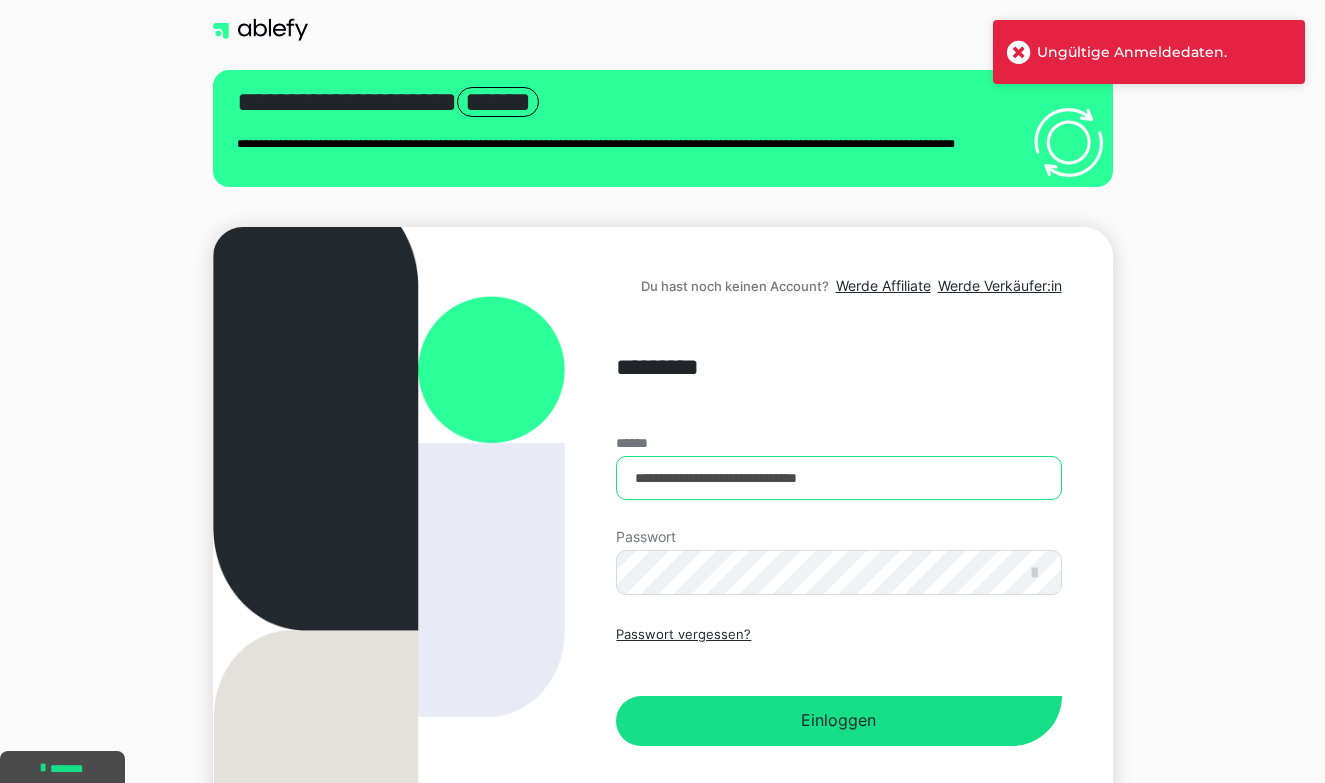 click on "**********" at bounding box center (838, 478) 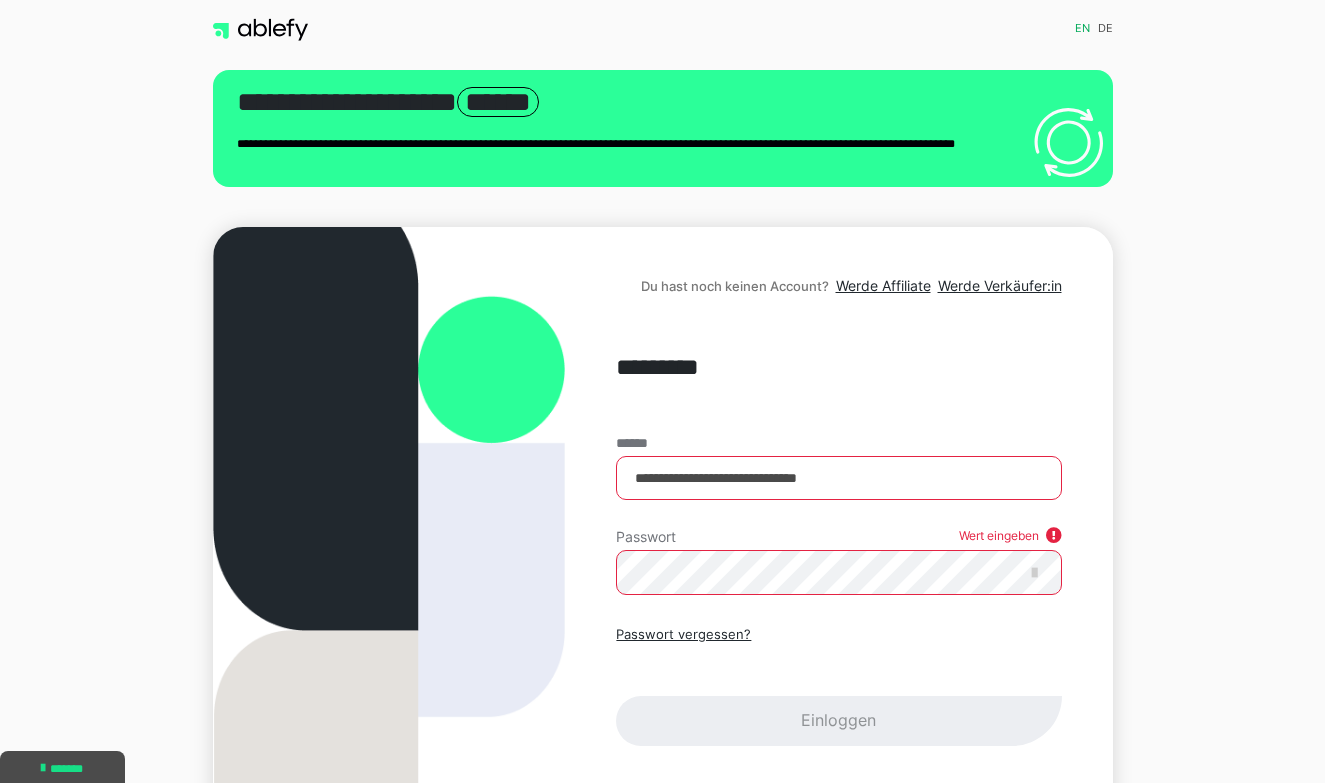 click on "Wert eingeben" at bounding box center (1010, 540) 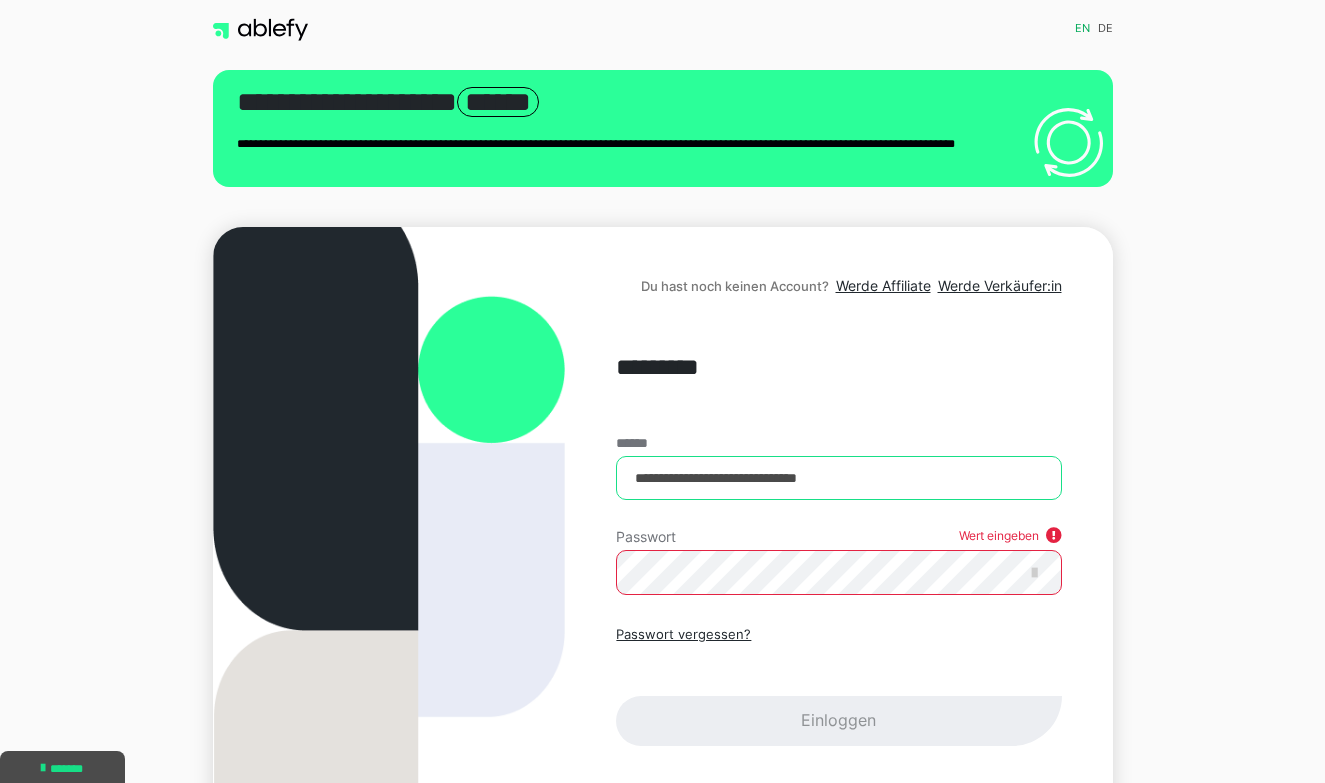 click on "**********" at bounding box center (838, 478) 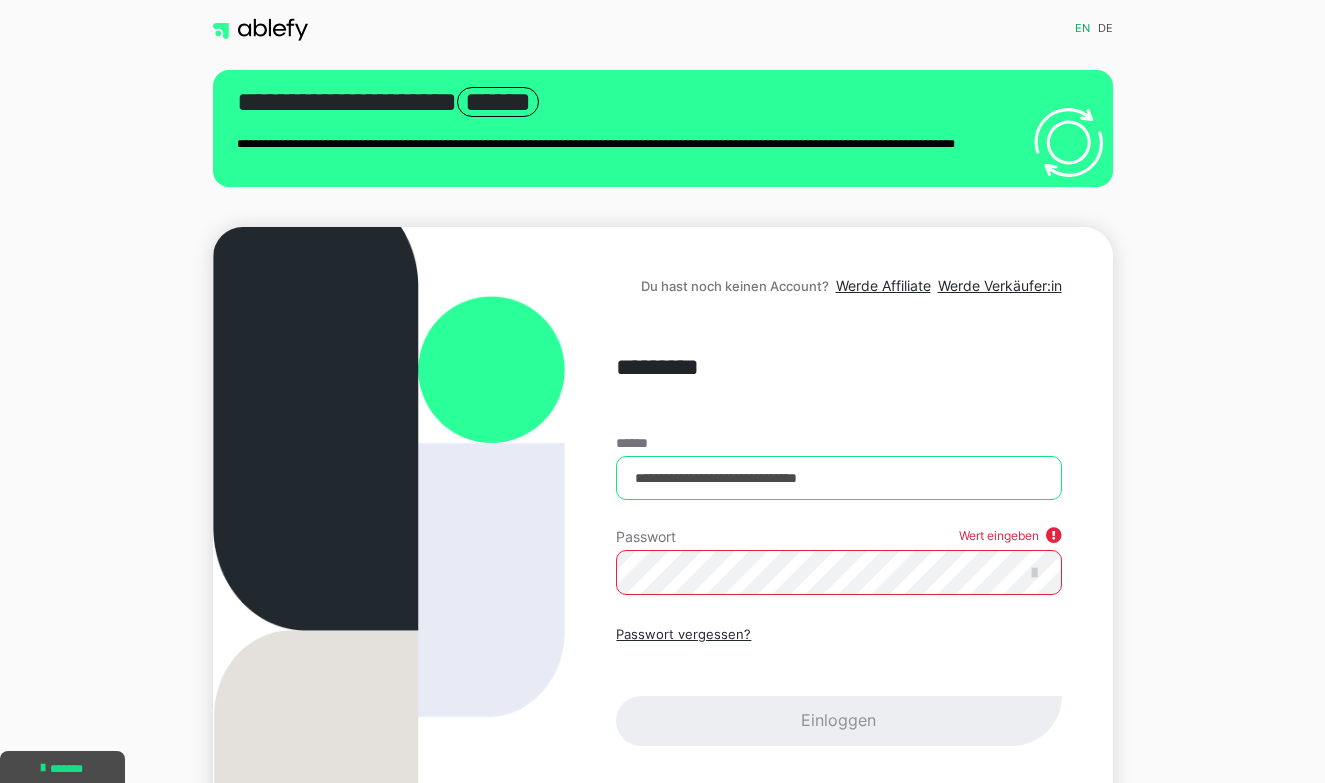 click on "**********" at bounding box center [838, 478] 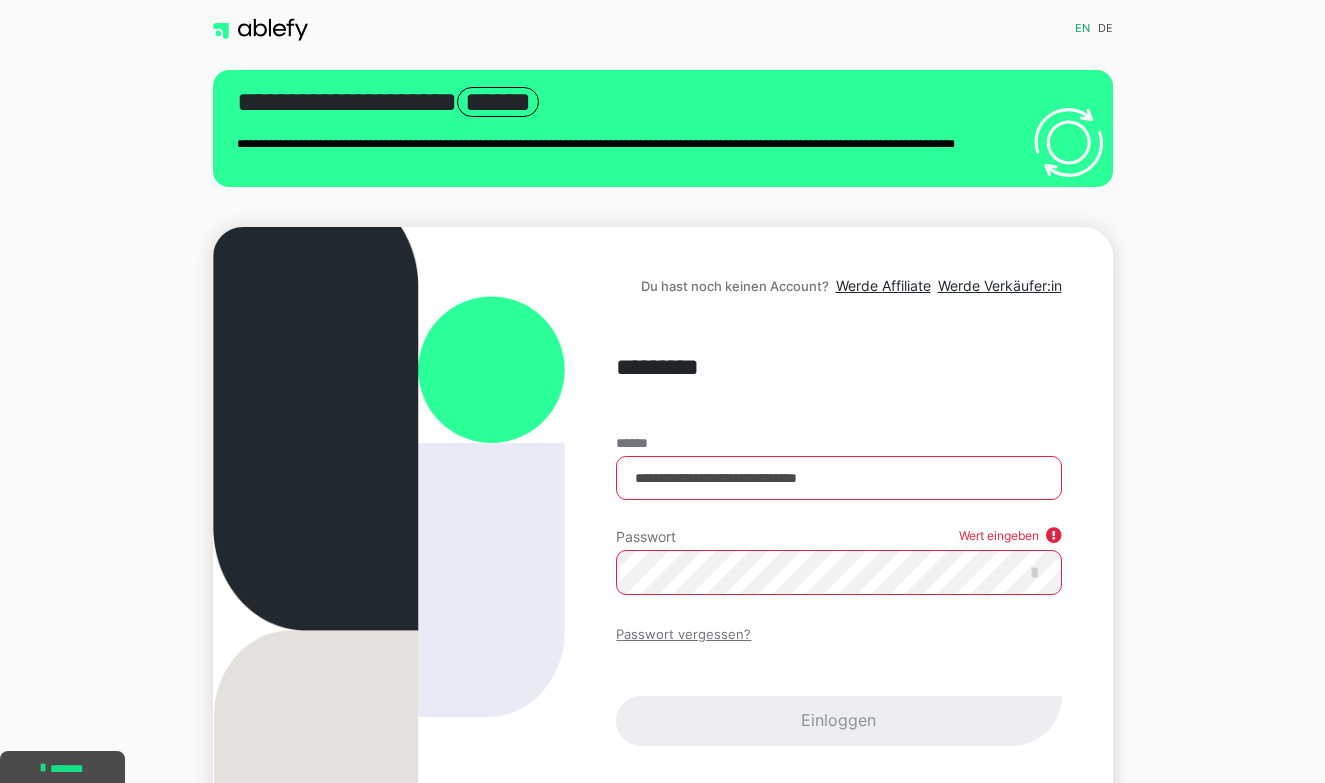 click on "Passwort vergessen?" at bounding box center [683, 635] 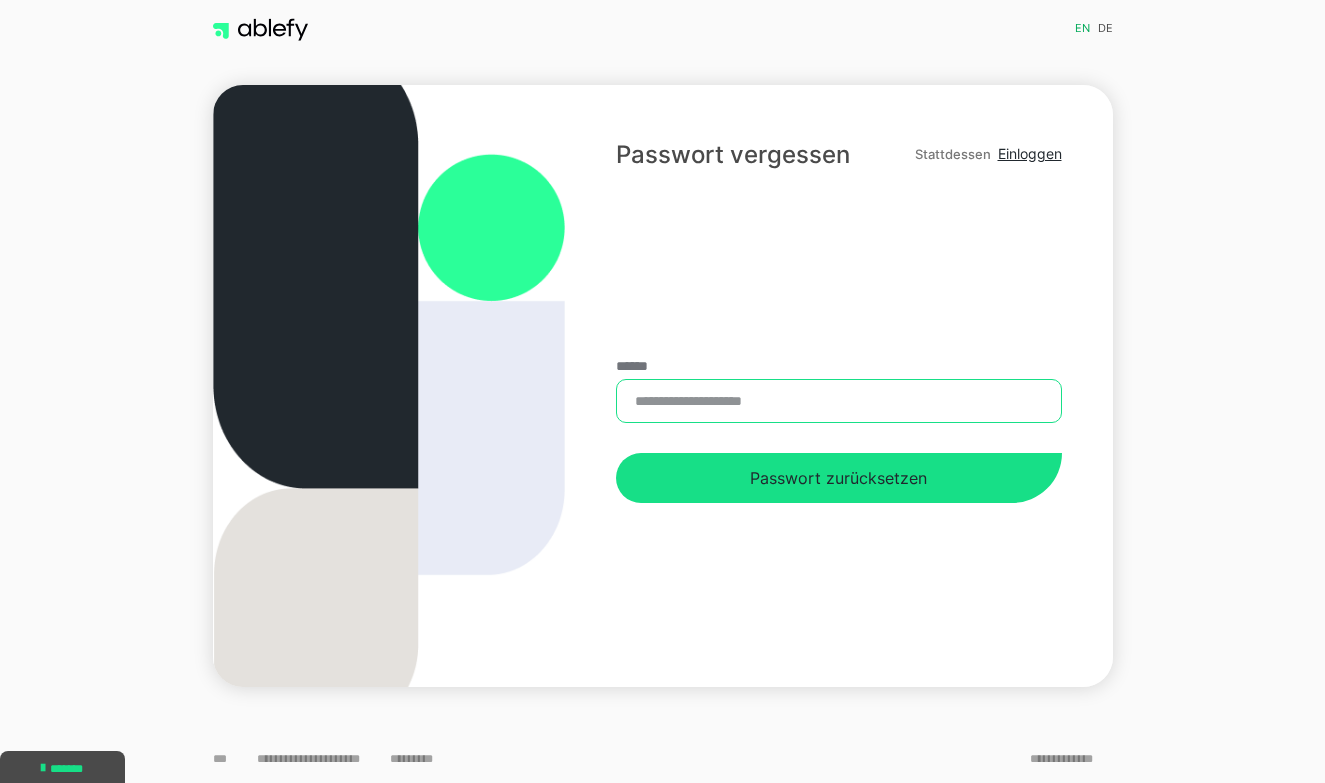click on "******" at bounding box center [838, 401] 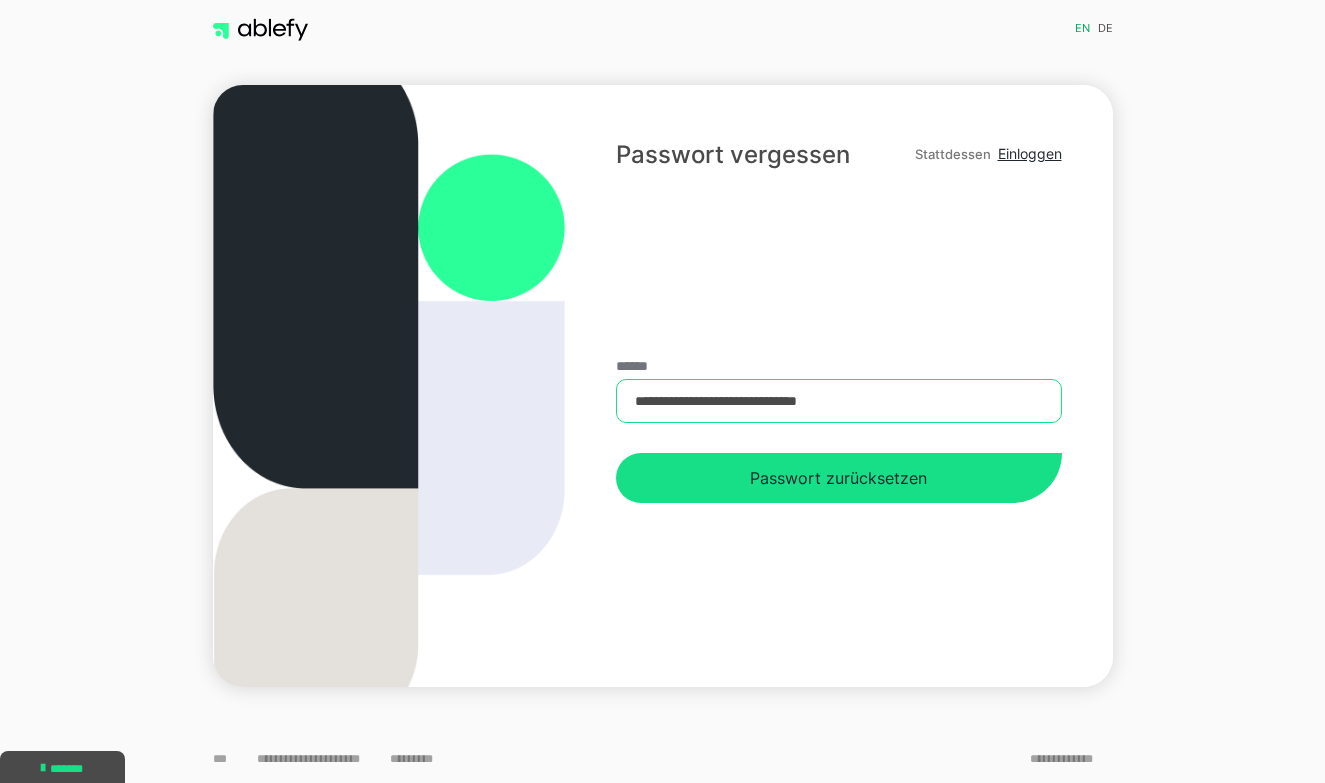 type on "**********" 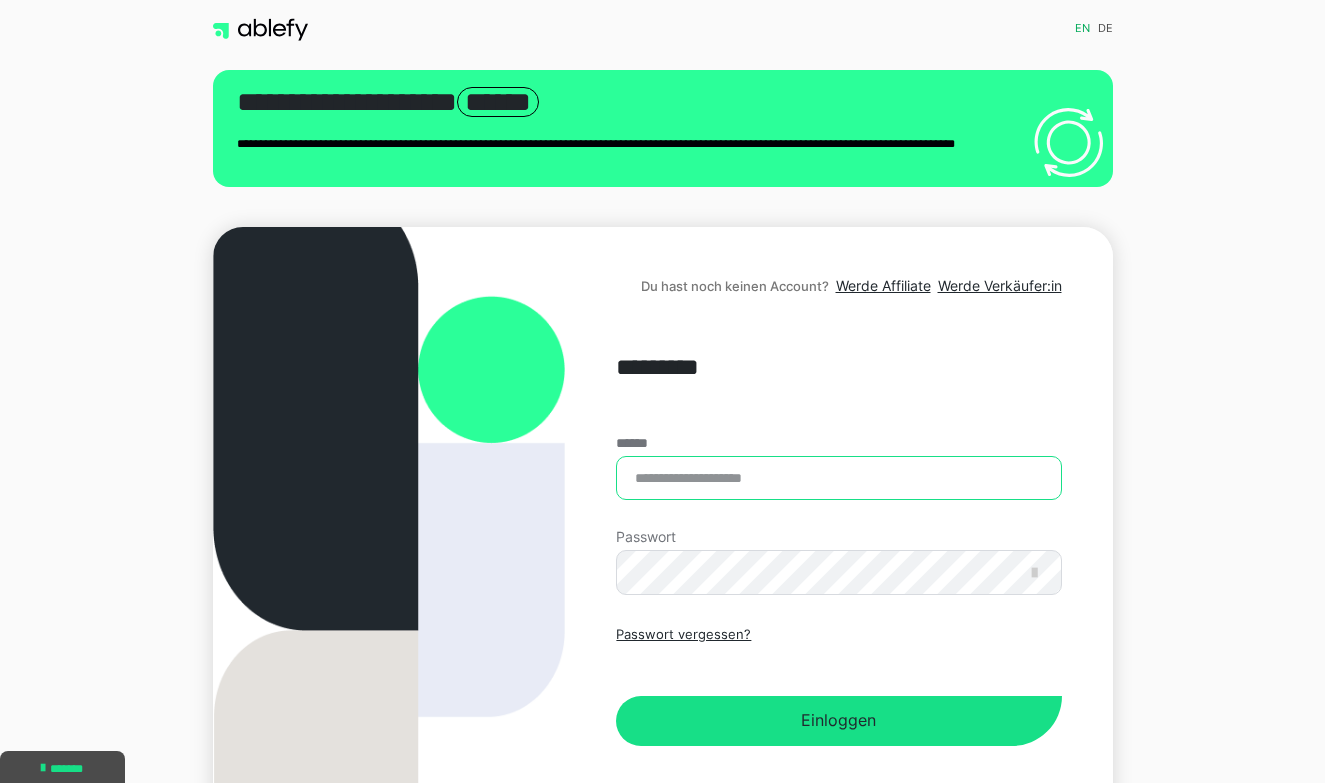 type on "**********" 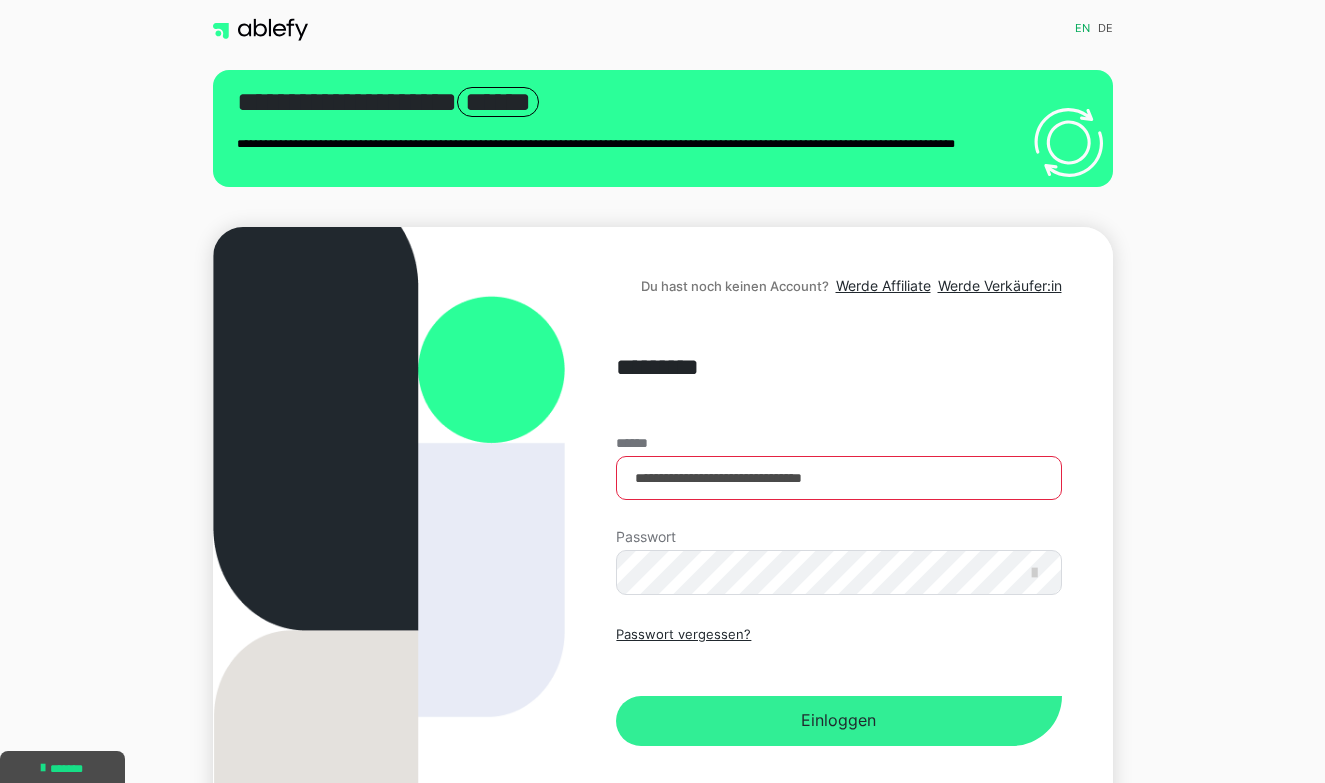 click on "Einloggen" at bounding box center (838, 721) 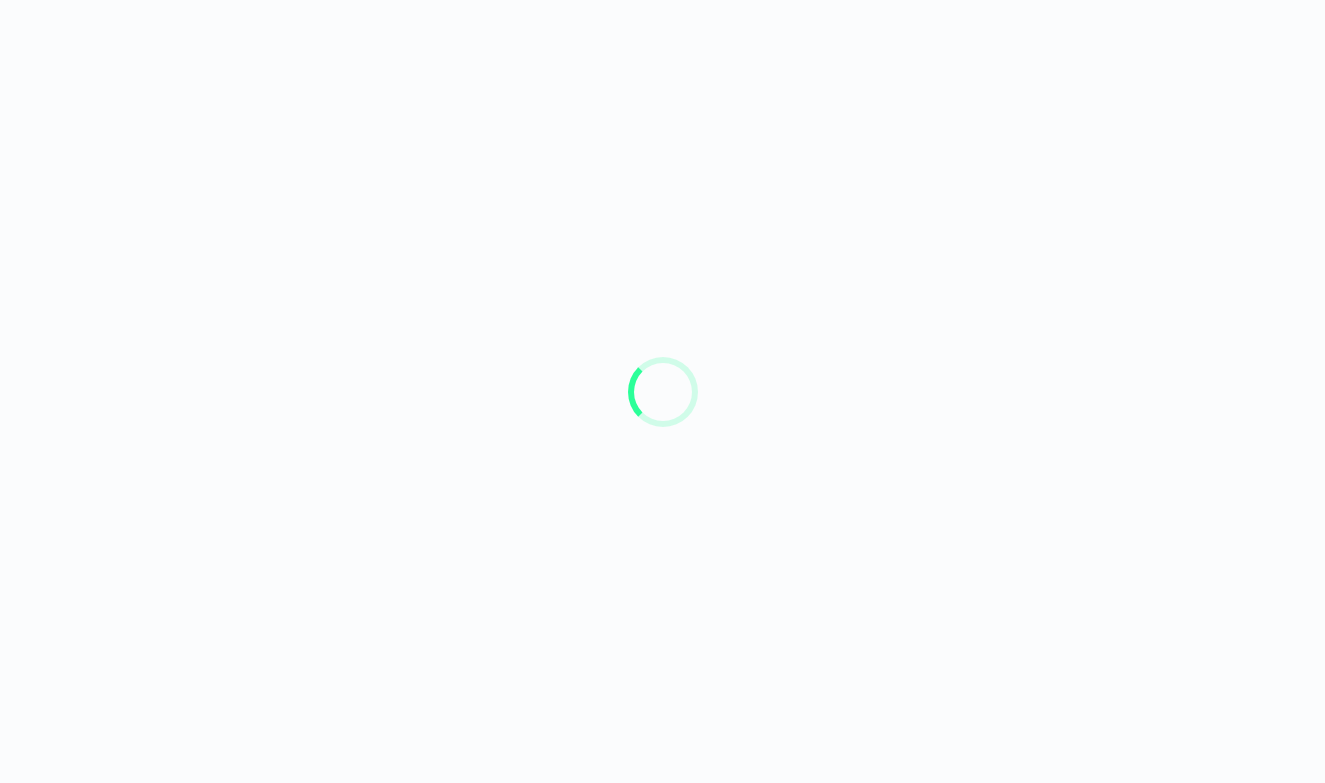 scroll, scrollTop: 0, scrollLeft: 0, axis: both 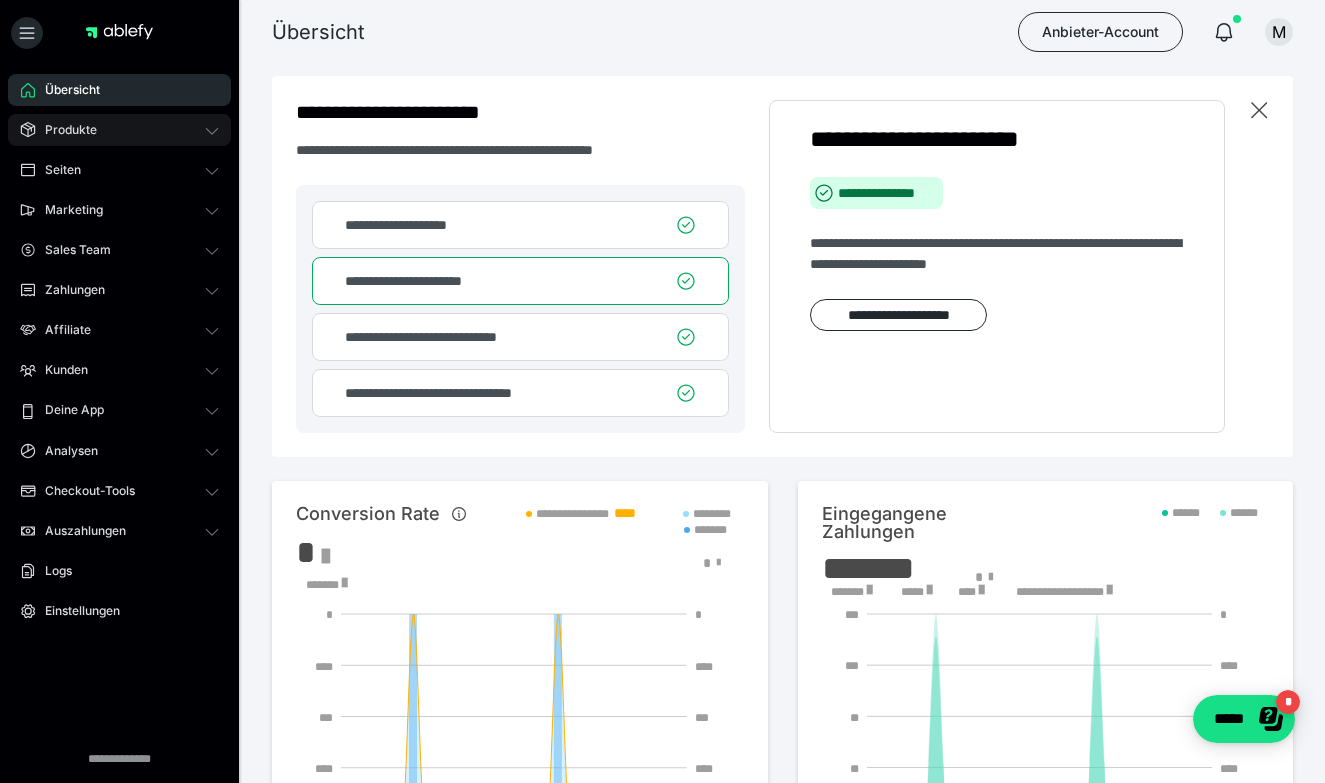 click on "Produkte" at bounding box center (119, 130) 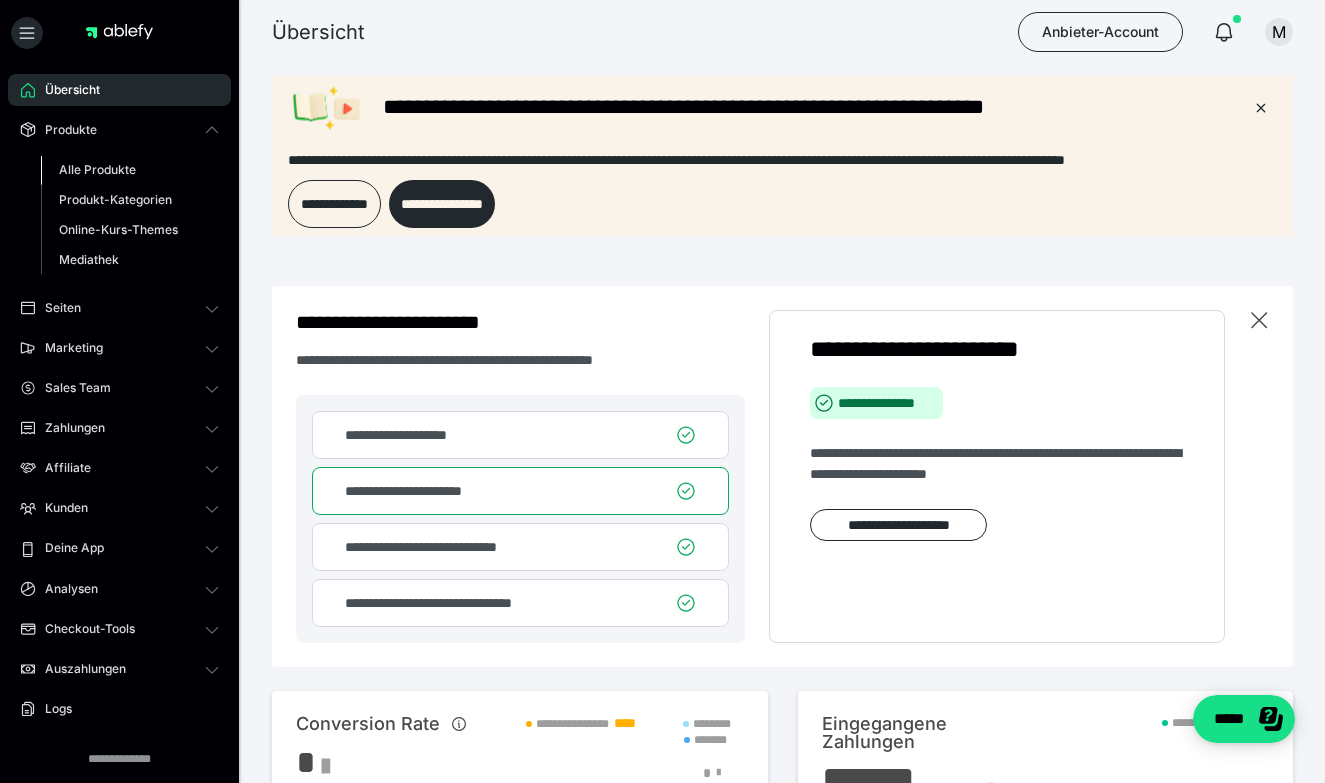 scroll, scrollTop: 0, scrollLeft: 0, axis: both 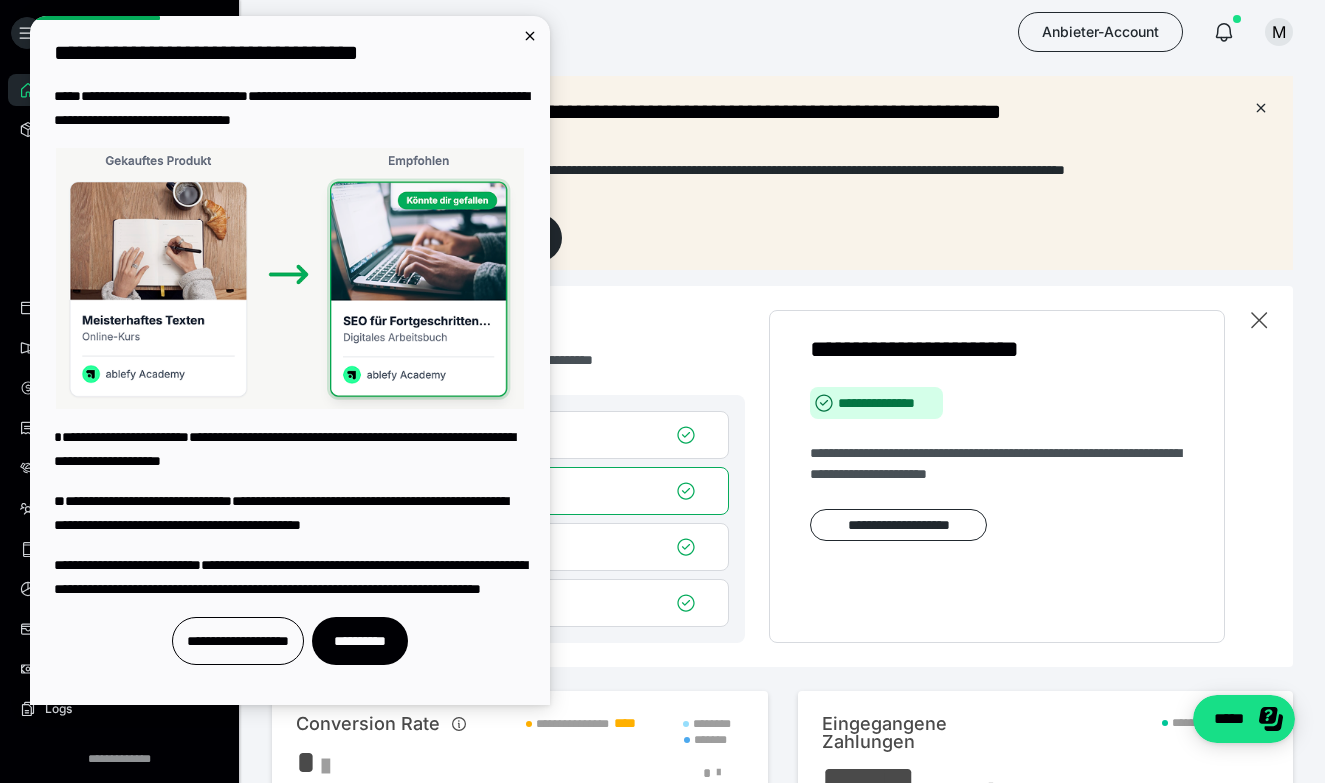 click on "**********" at bounding box center (662, 1098) 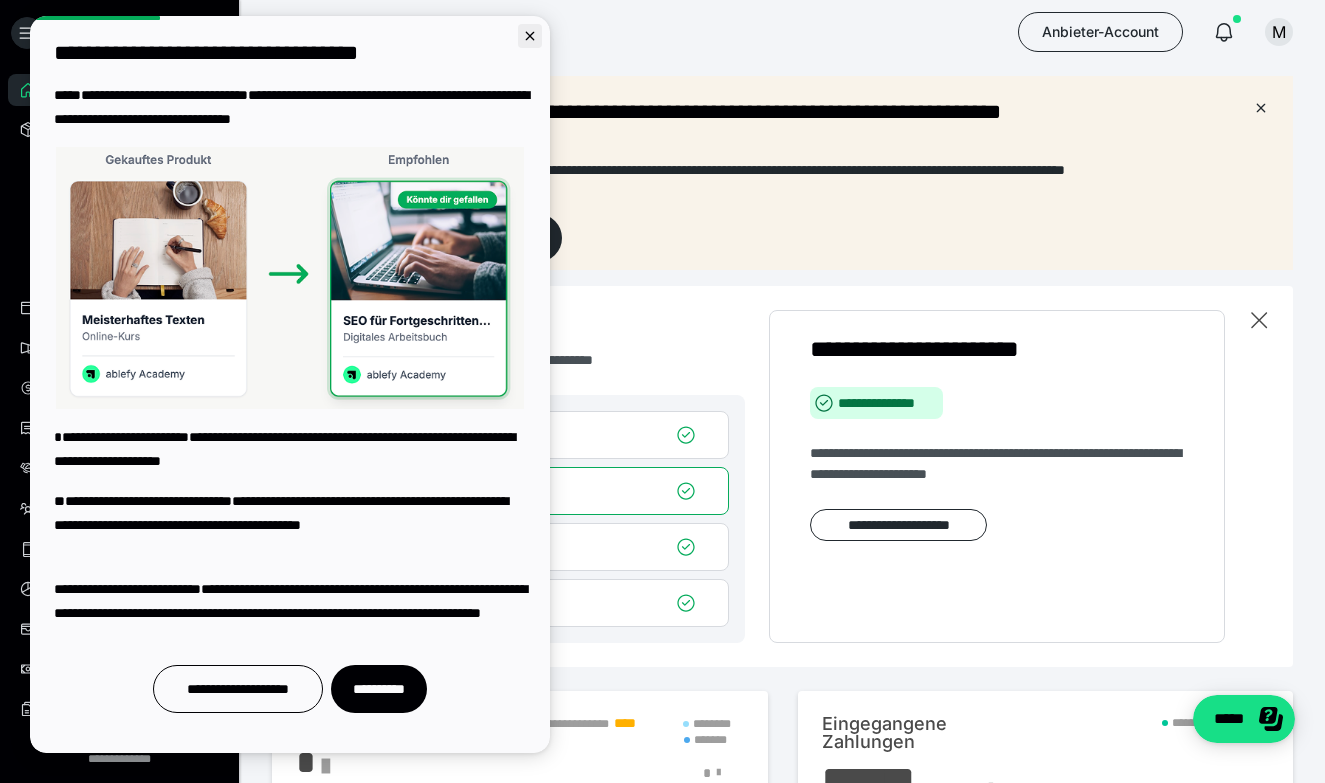 click 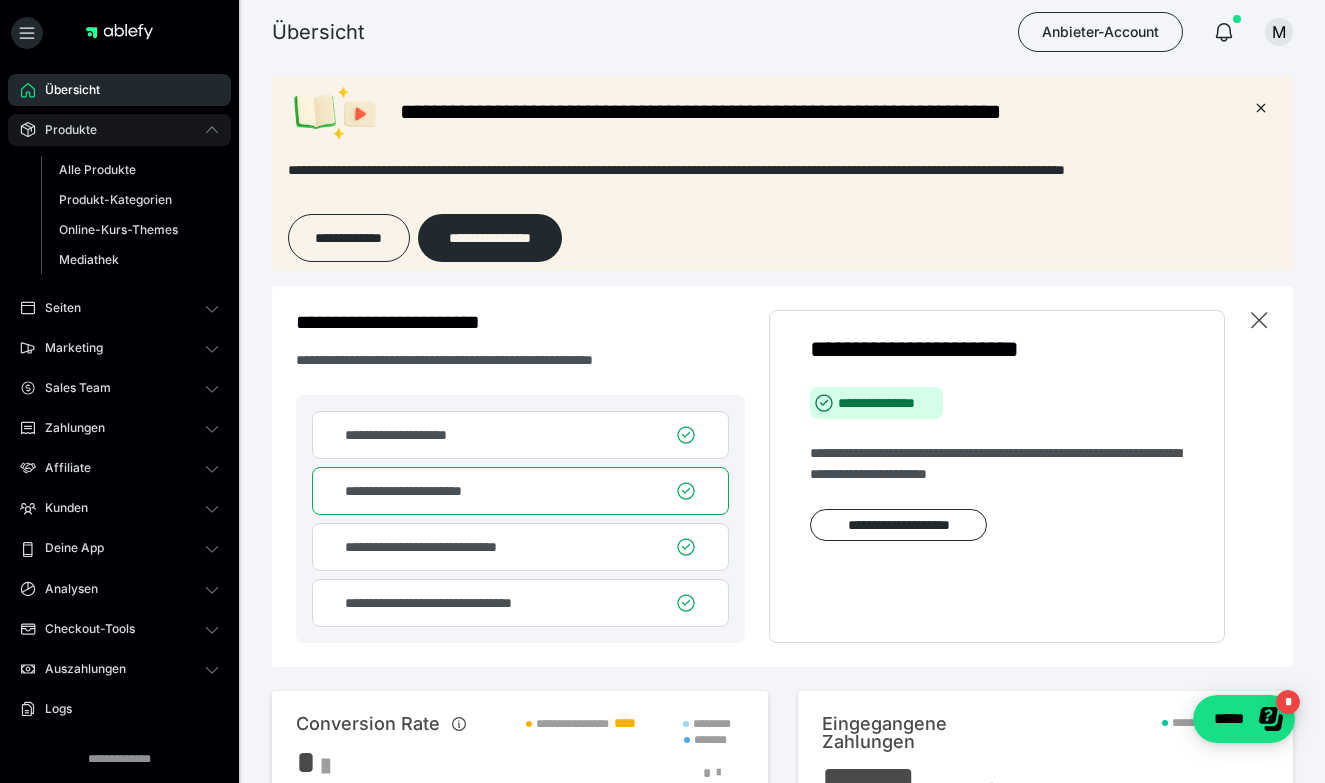 scroll, scrollTop: 0, scrollLeft: 0, axis: both 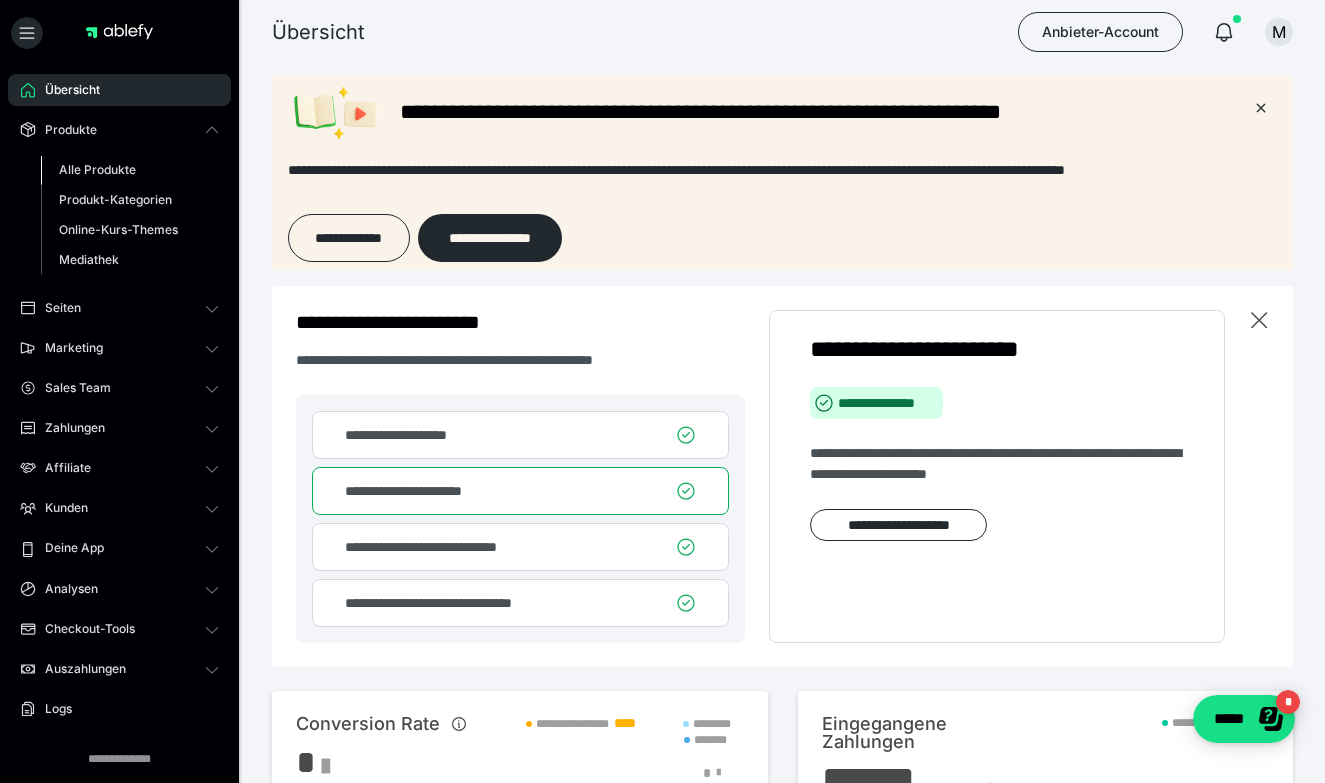 click on "Alle Produkte" at bounding box center (97, 169) 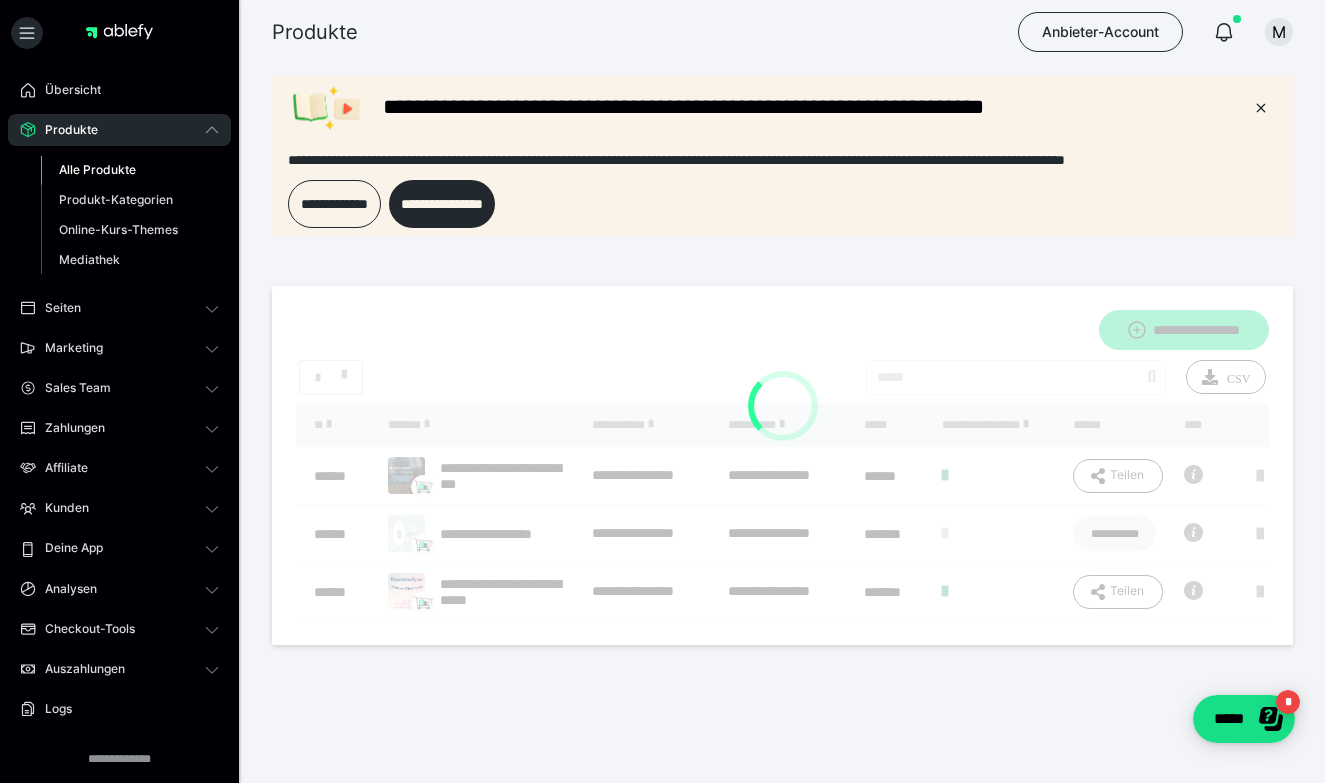 scroll, scrollTop: 0, scrollLeft: 0, axis: both 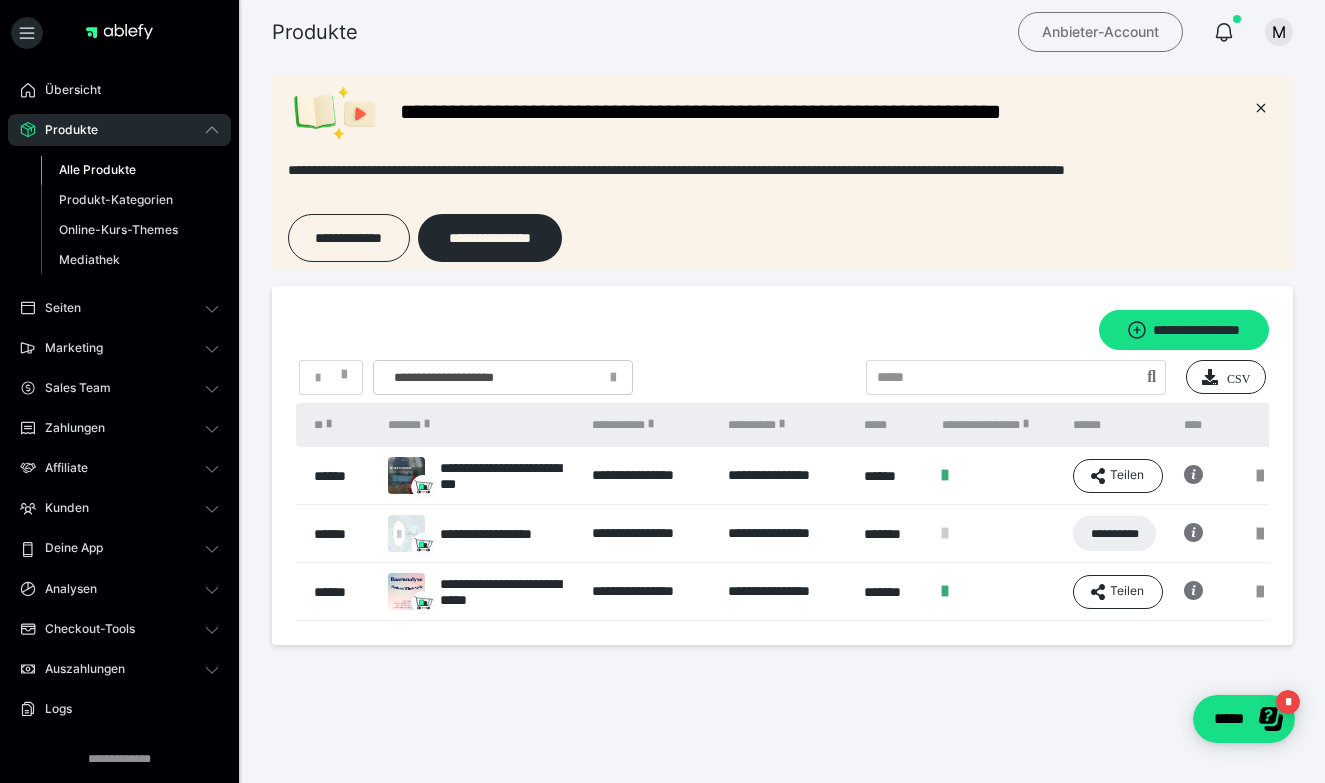 click on "Anbieter-Account" at bounding box center (1100, 32) 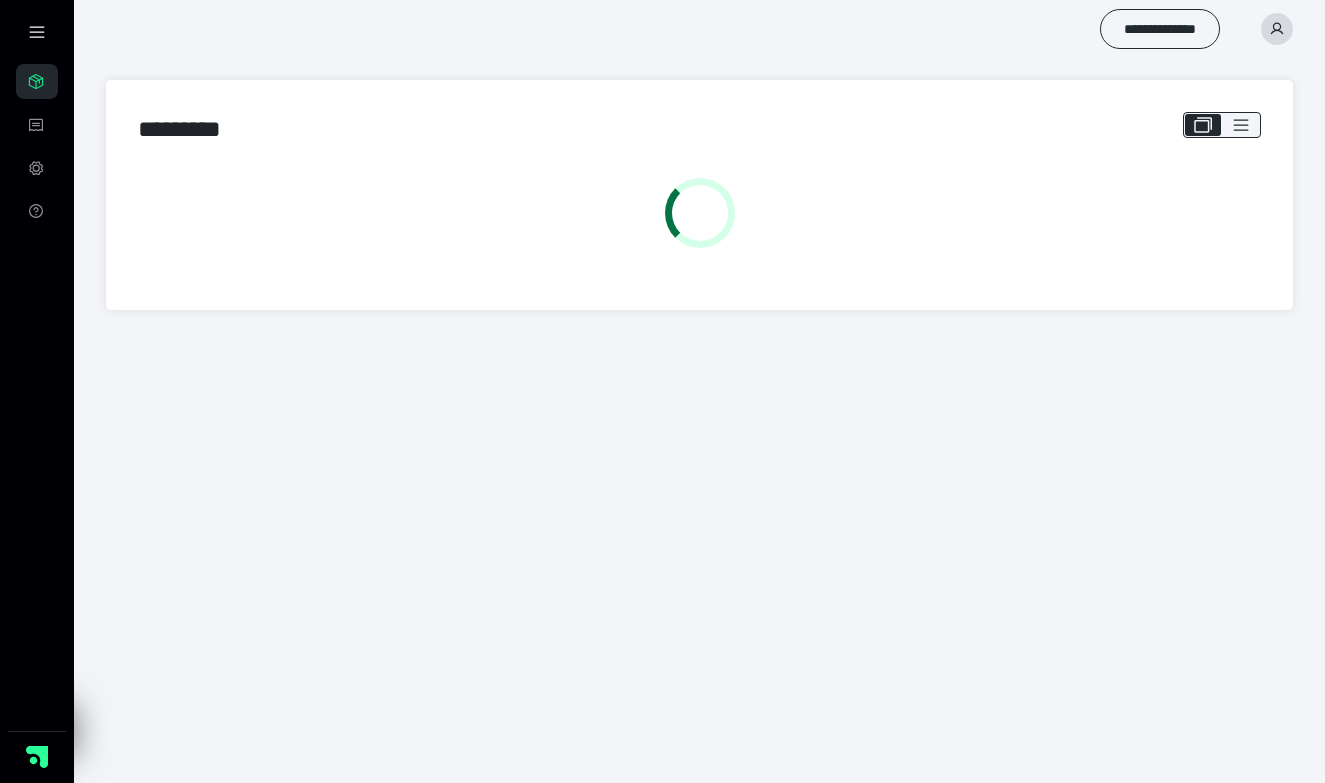 scroll, scrollTop: 0, scrollLeft: 0, axis: both 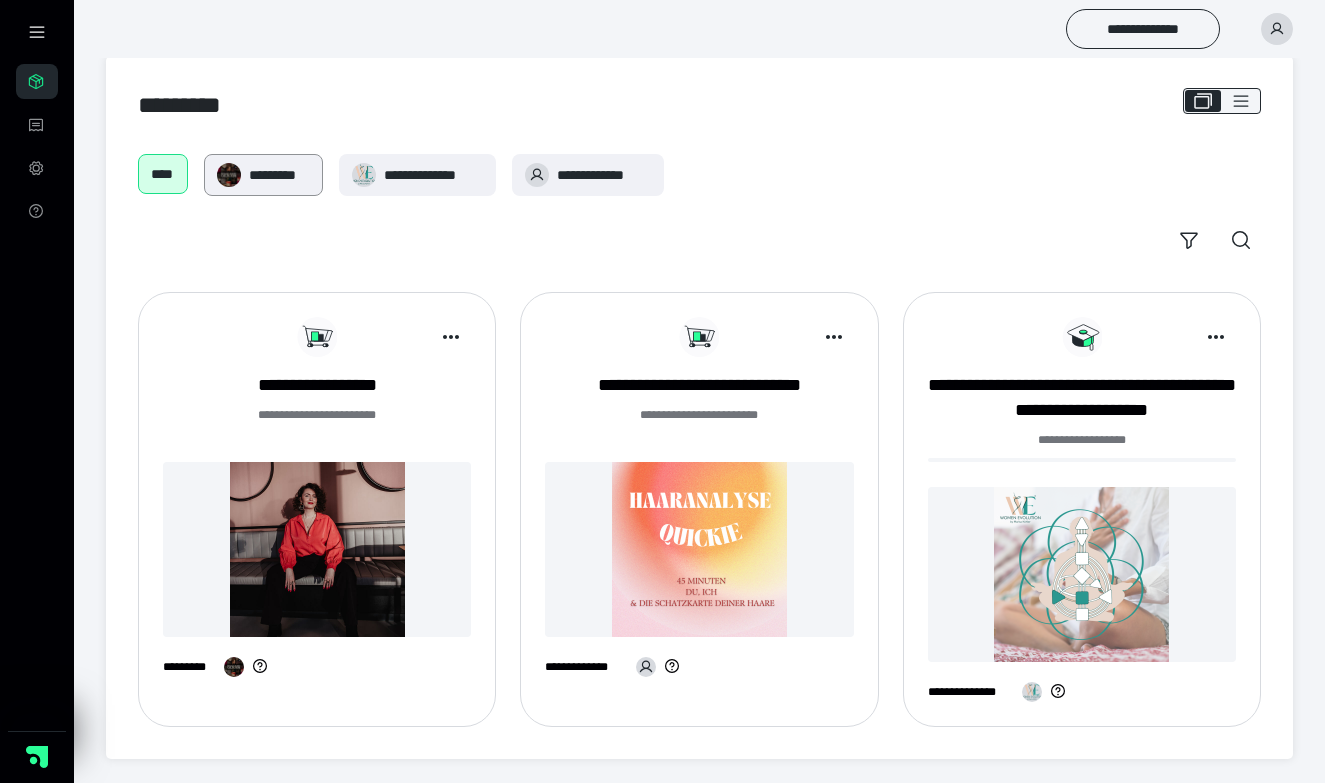 click on "*********" at bounding box center [263, 175] 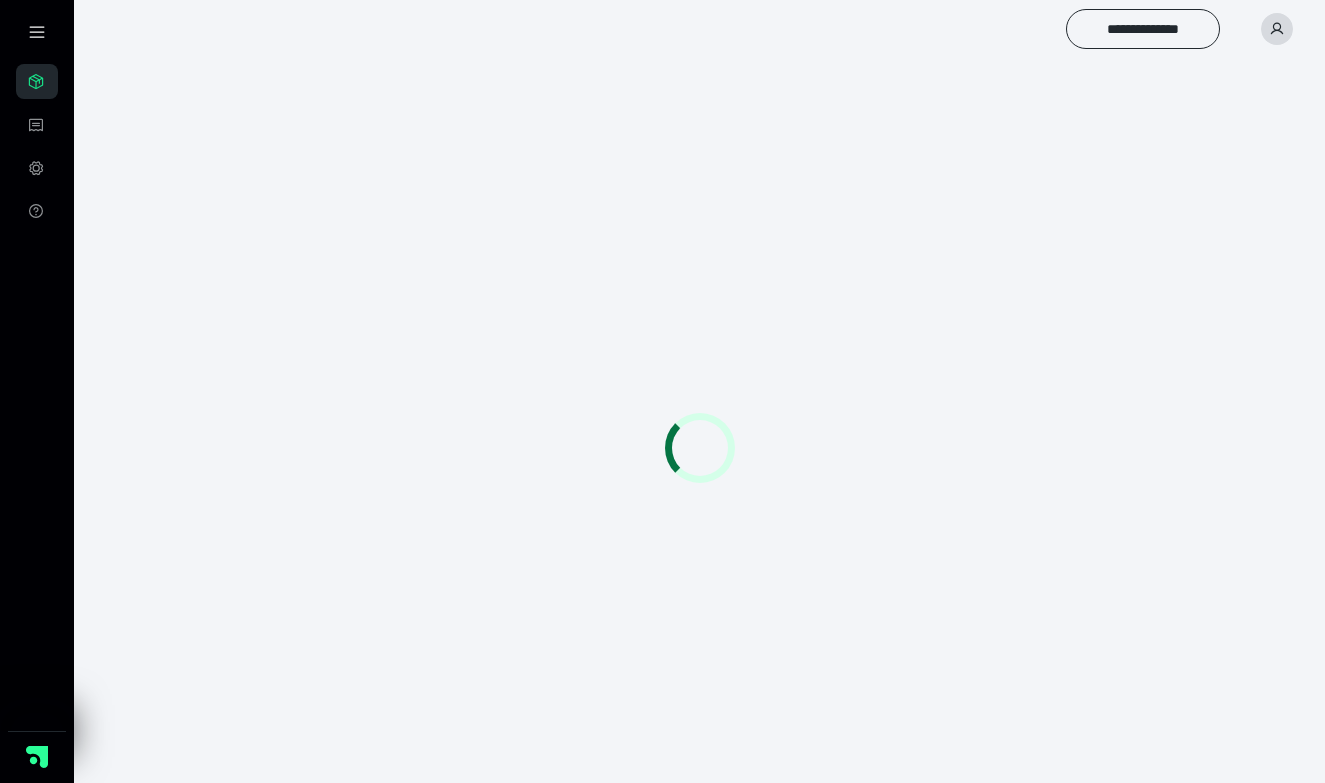 scroll, scrollTop: 0, scrollLeft: 0, axis: both 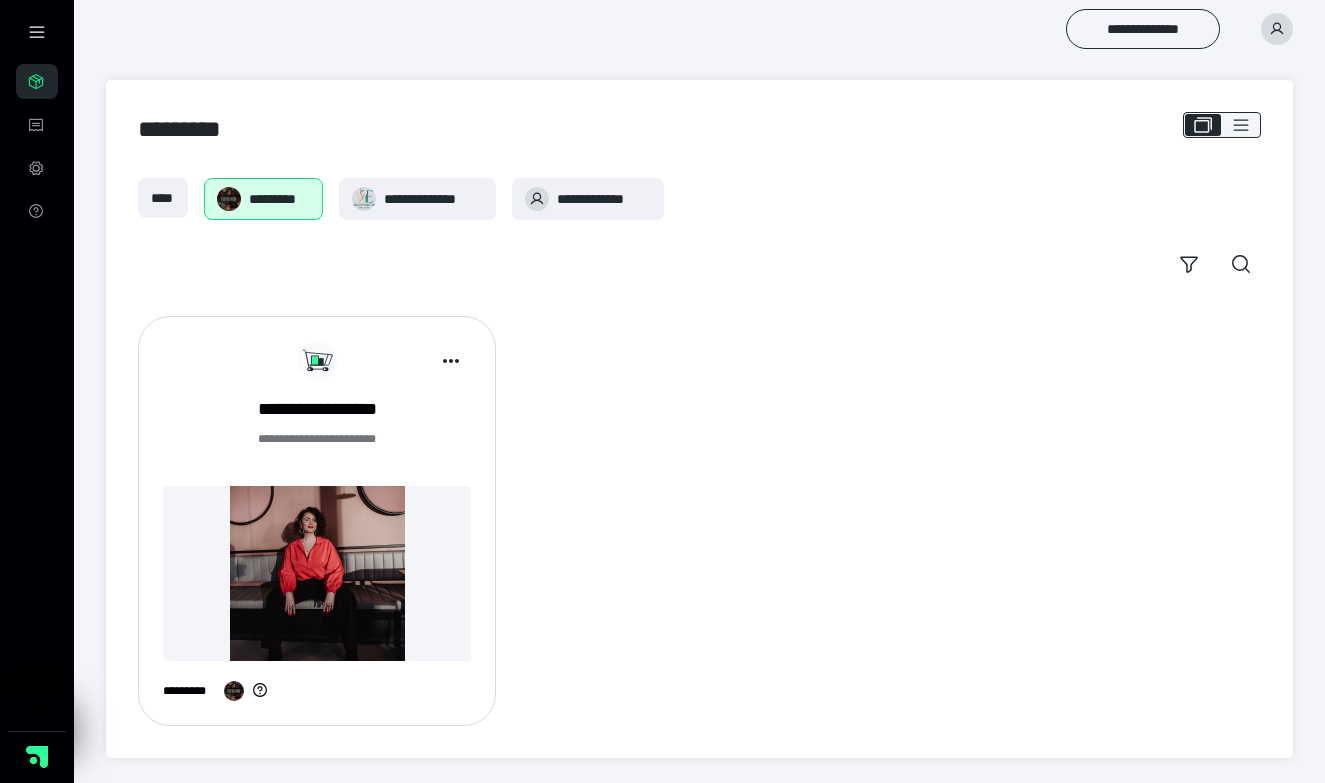 click 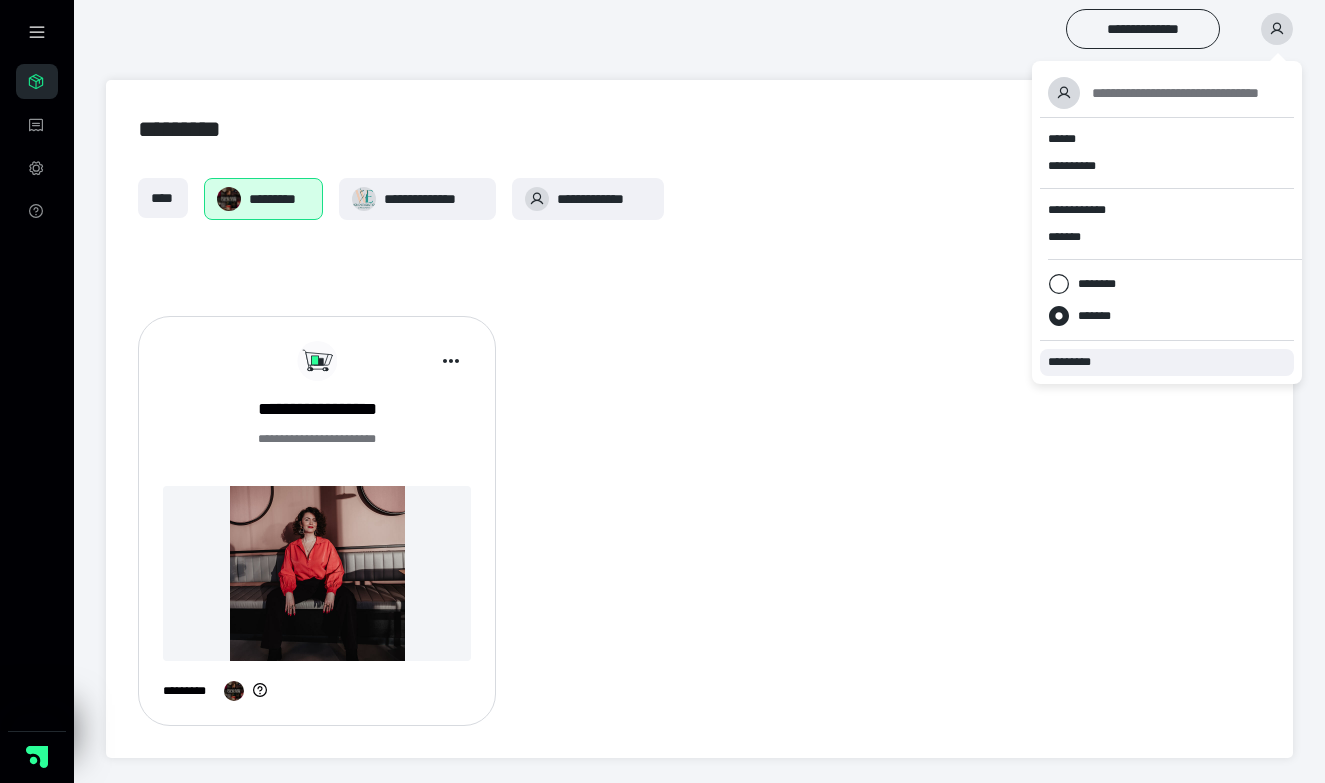 click on "*********" at bounding box center (1078, 362) 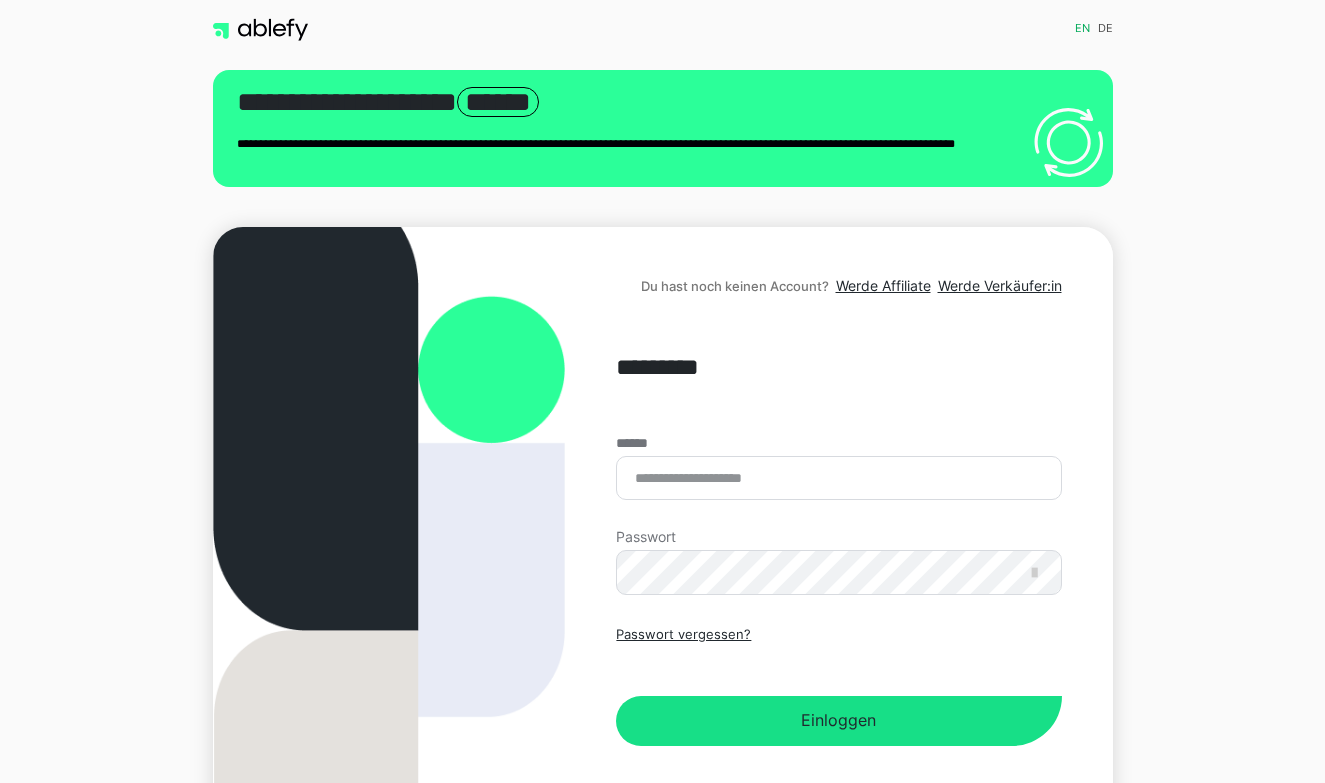 scroll, scrollTop: 0, scrollLeft: 0, axis: both 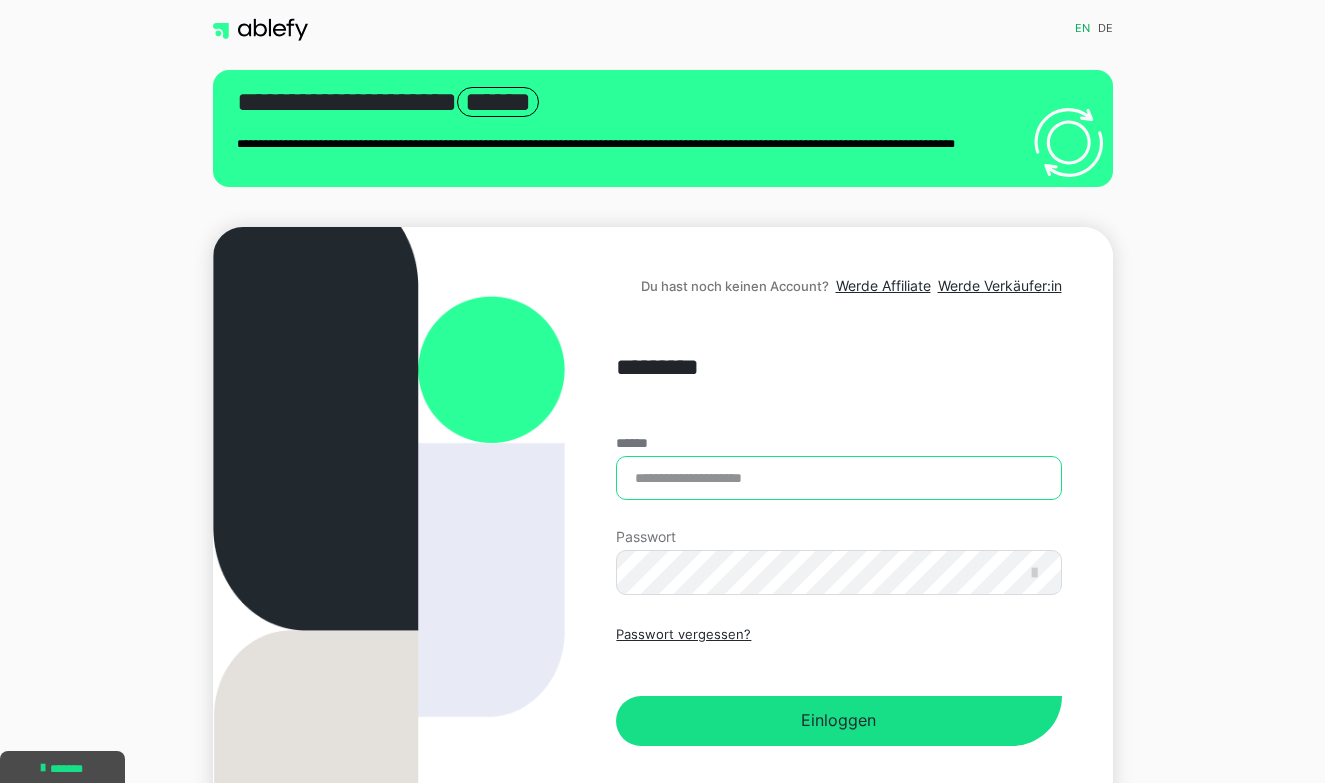 type on "**********" 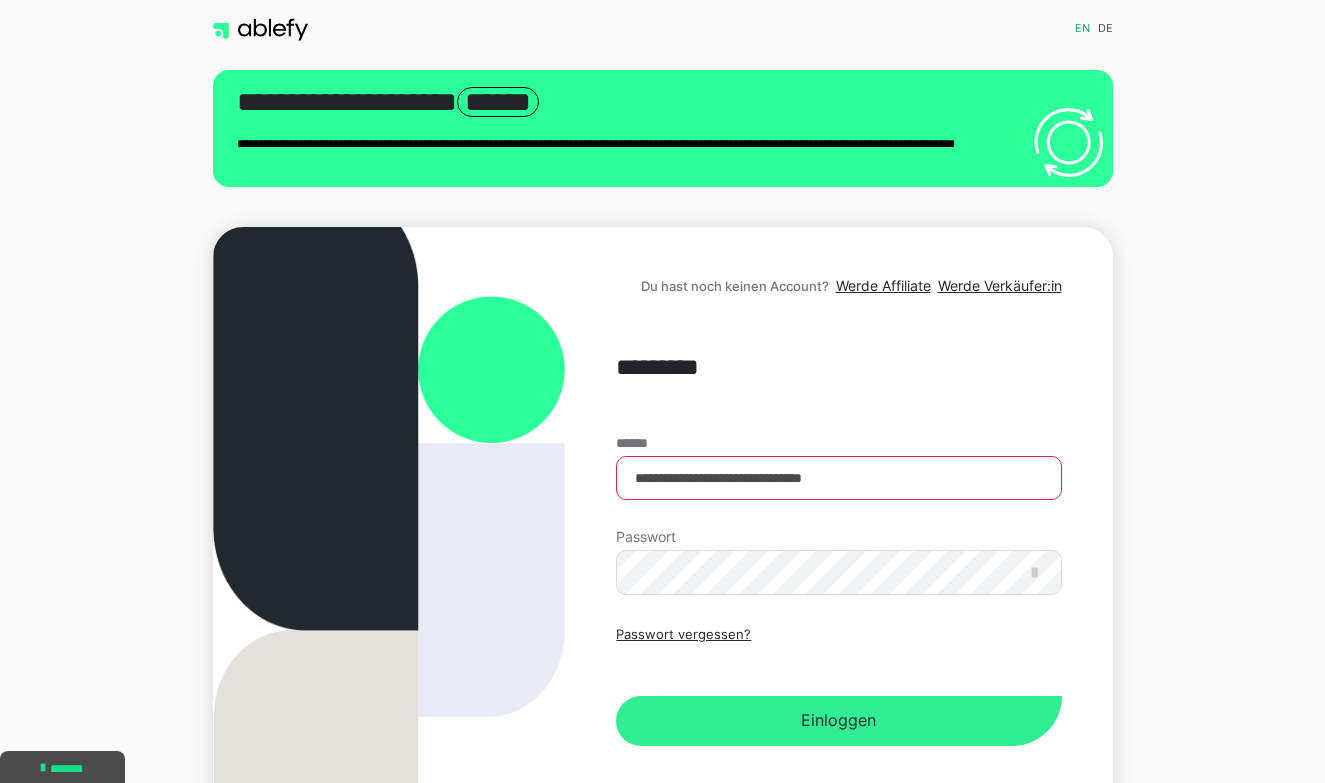 click on "Einloggen" at bounding box center [838, 721] 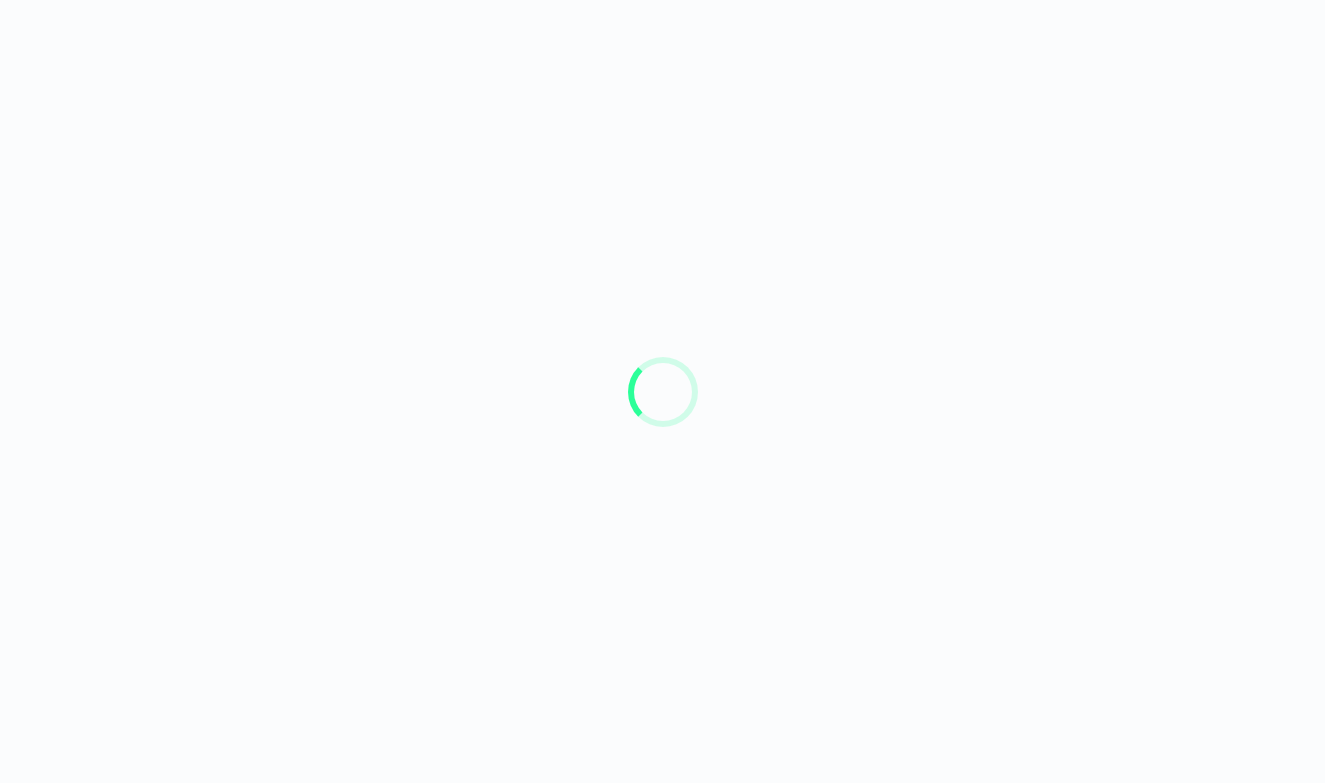 scroll, scrollTop: 0, scrollLeft: 0, axis: both 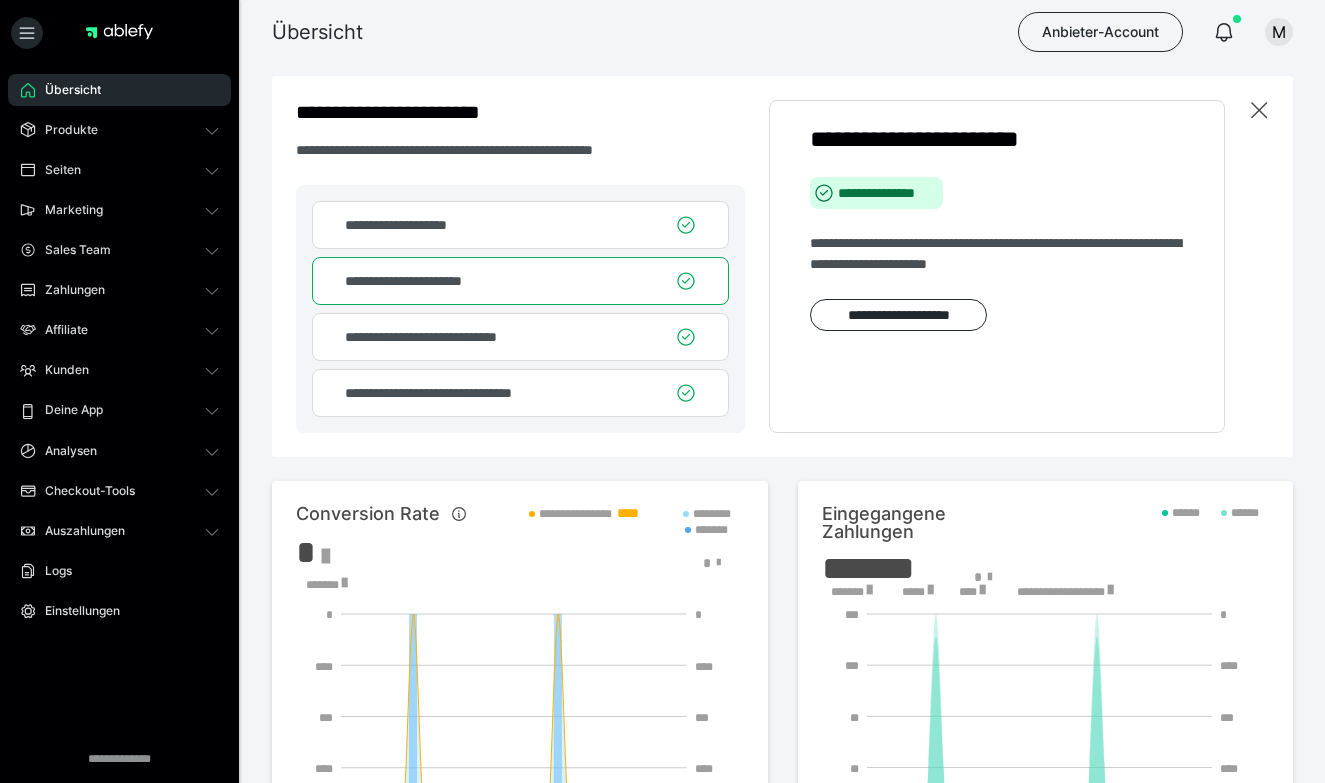 click on "Übersicht" at bounding box center [119, 90] 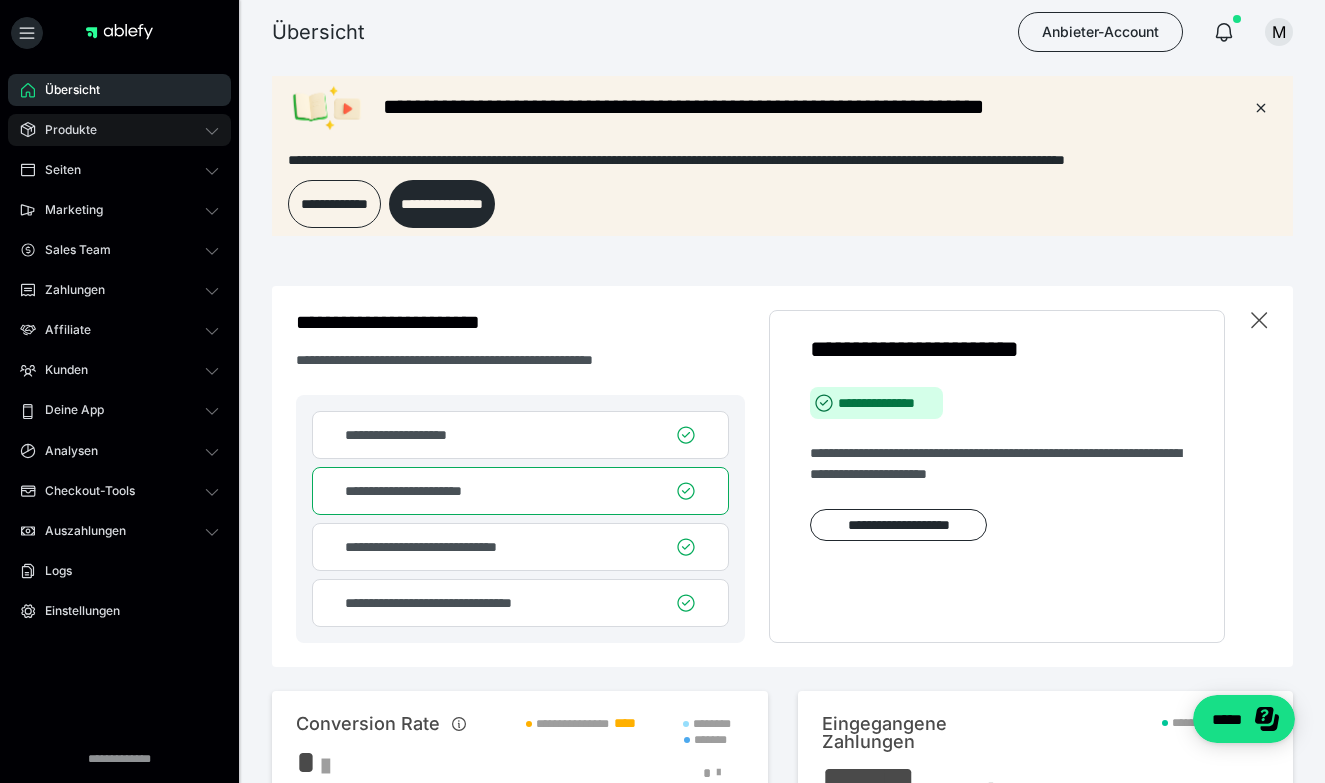 scroll, scrollTop: 0, scrollLeft: 0, axis: both 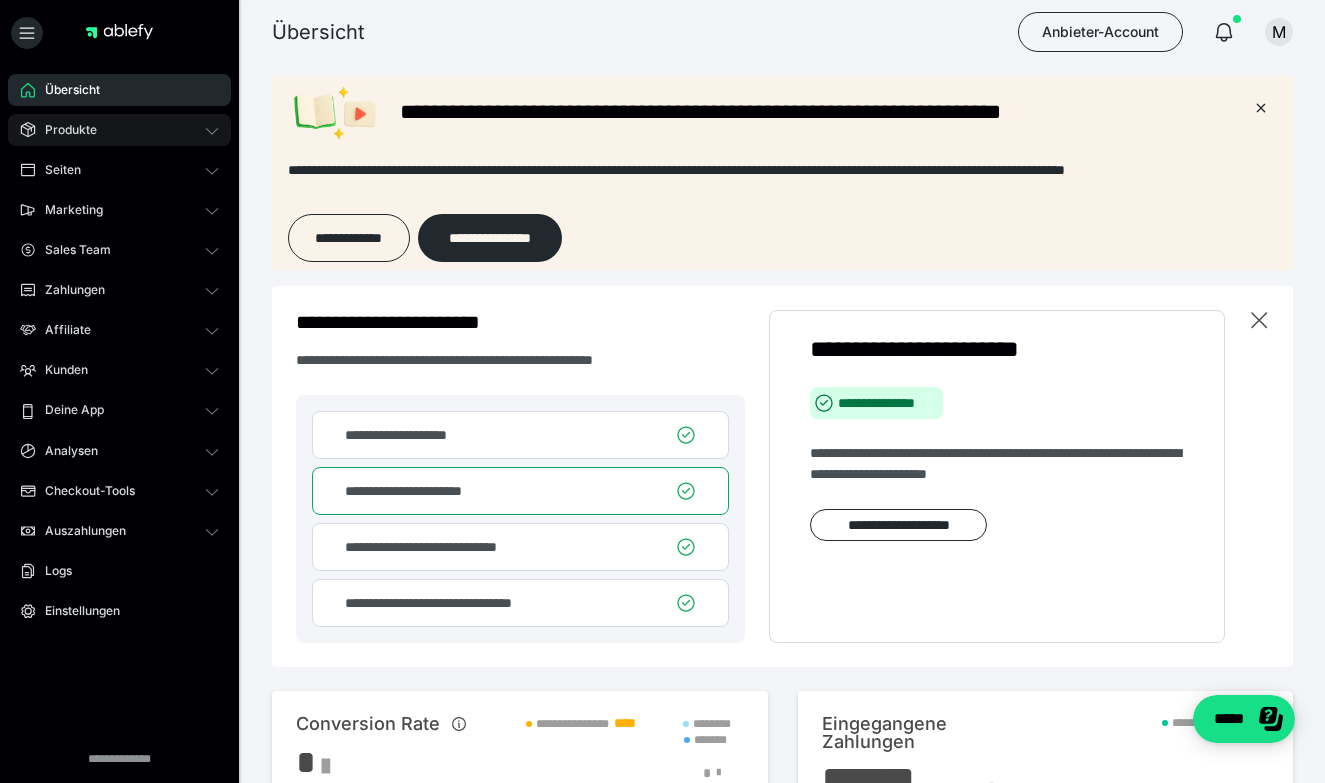 click on "Produkte" at bounding box center (64, 130) 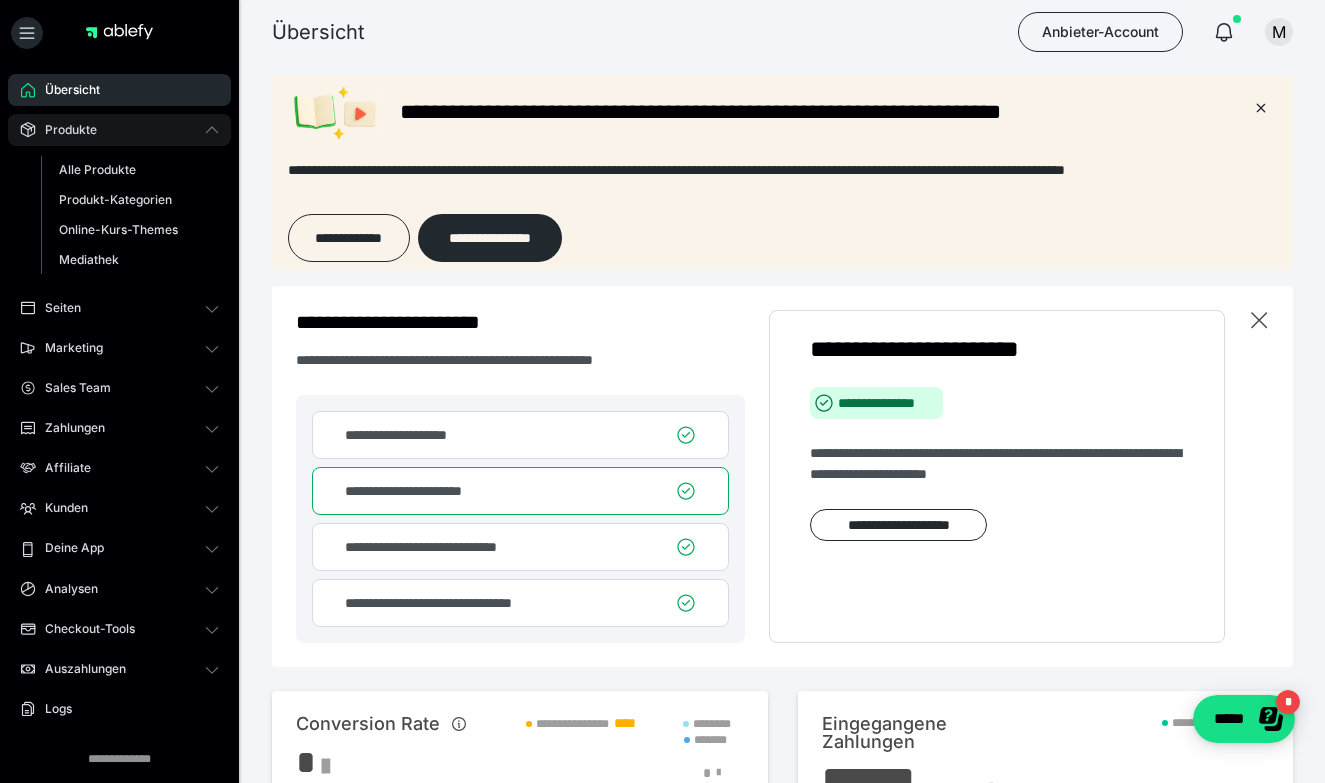 scroll, scrollTop: 0, scrollLeft: 0, axis: both 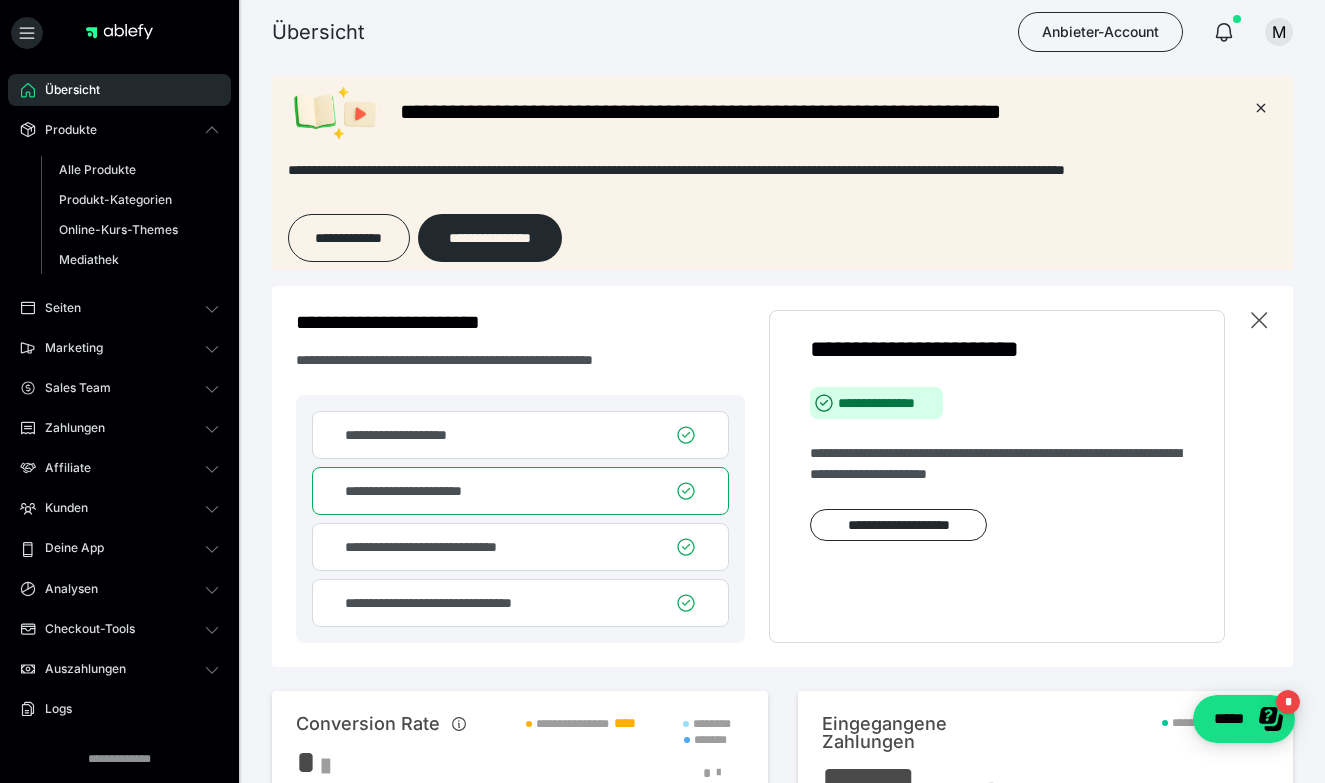 click on "Übersicht" at bounding box center [119, 90] 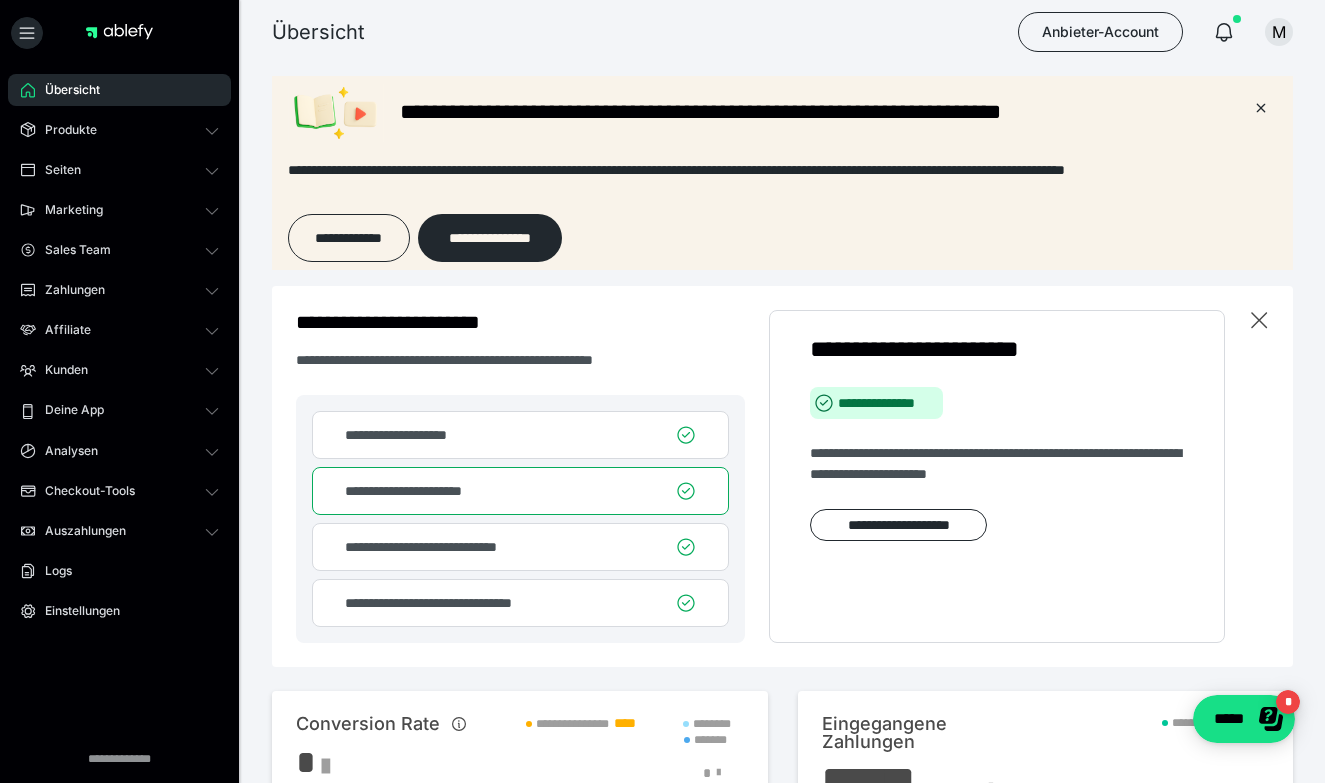 click on "Übersicht Anbieter-Account M" at bounding box center [662, 32] 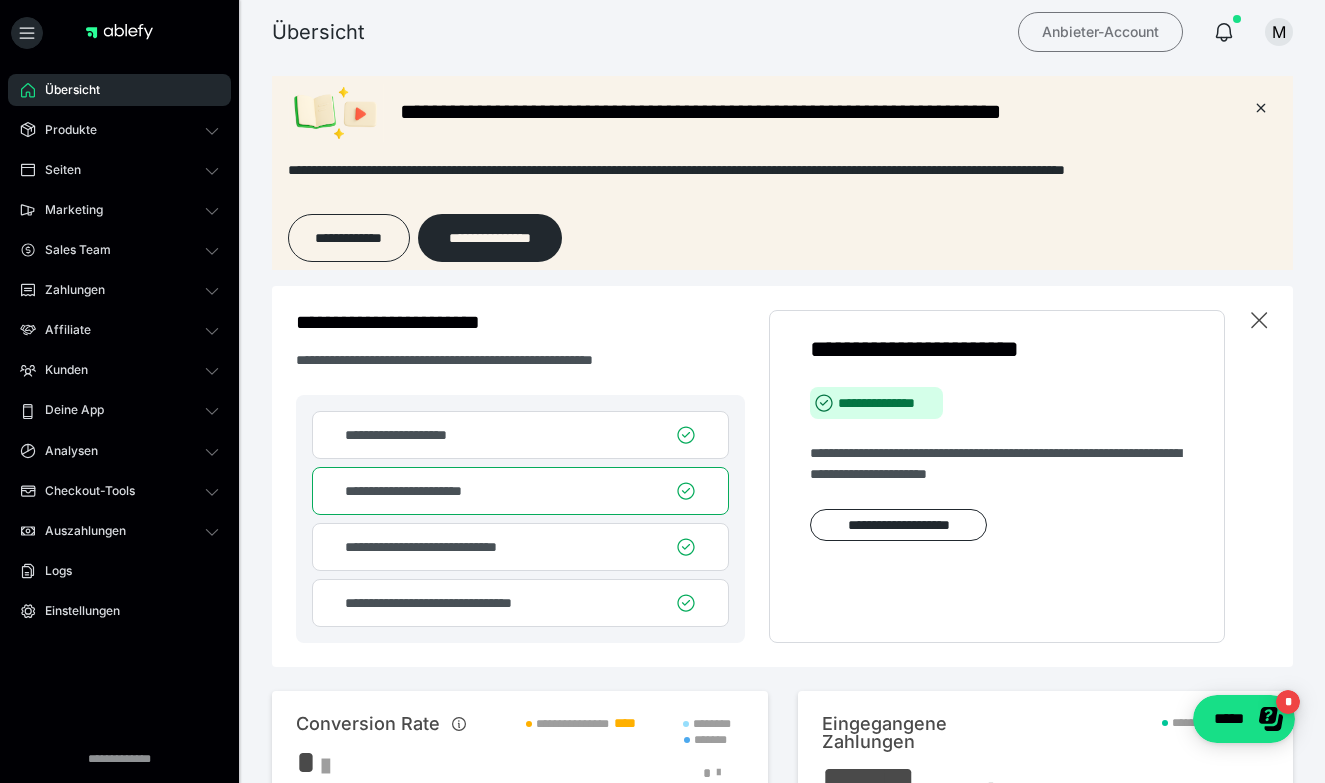click on "Anbieter-Account" at bounding box center (1100, 32) 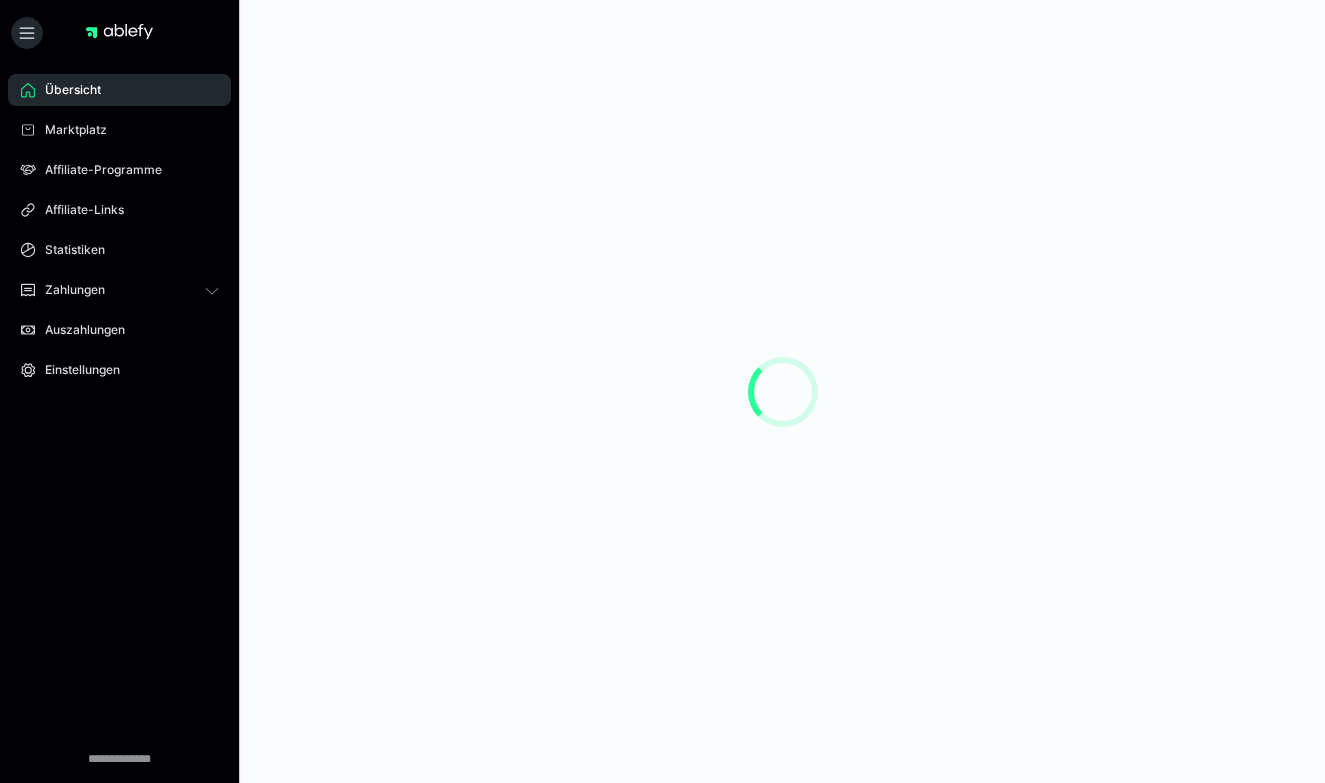 scroll, scrollTop: 0, scrollLeft: 0, axis: both 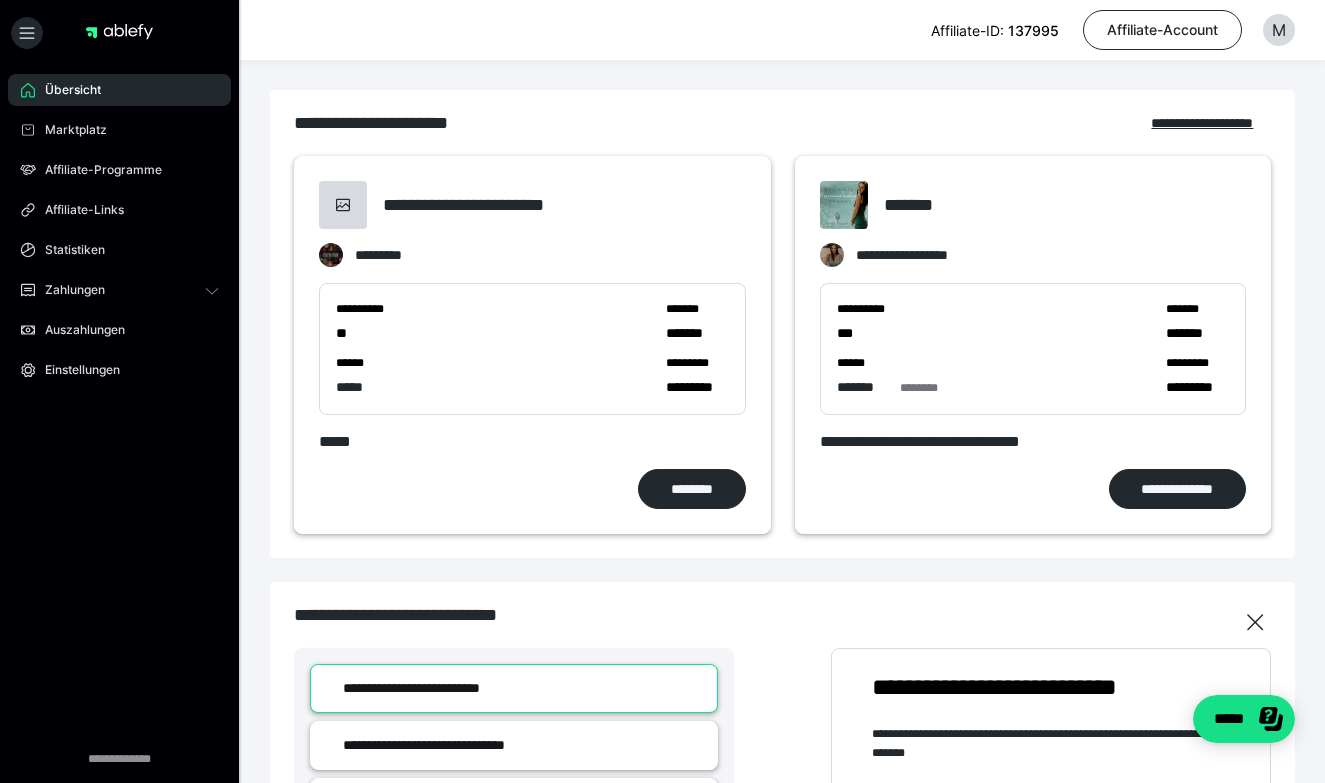 click on "Übersicht" at bounding box center [119, 90] 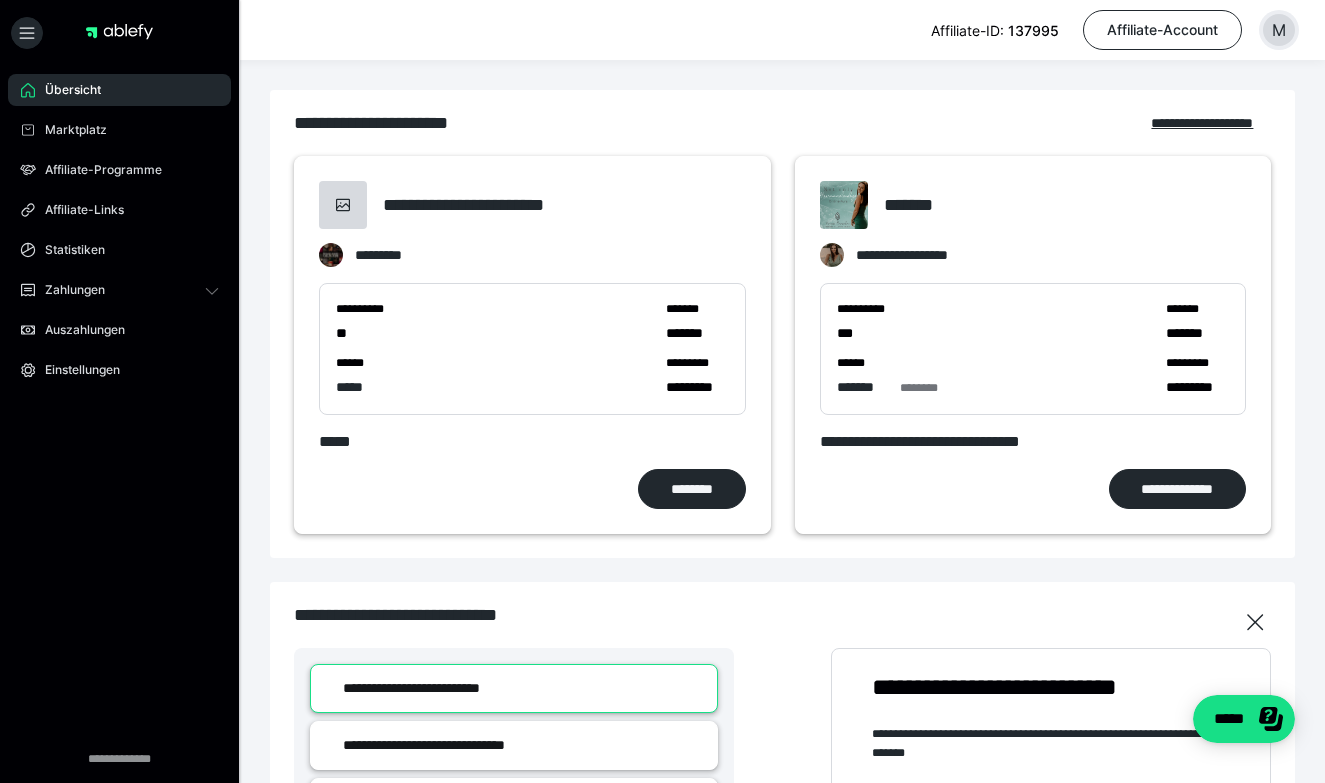 click on "M" at bounding box center [1279, 30] 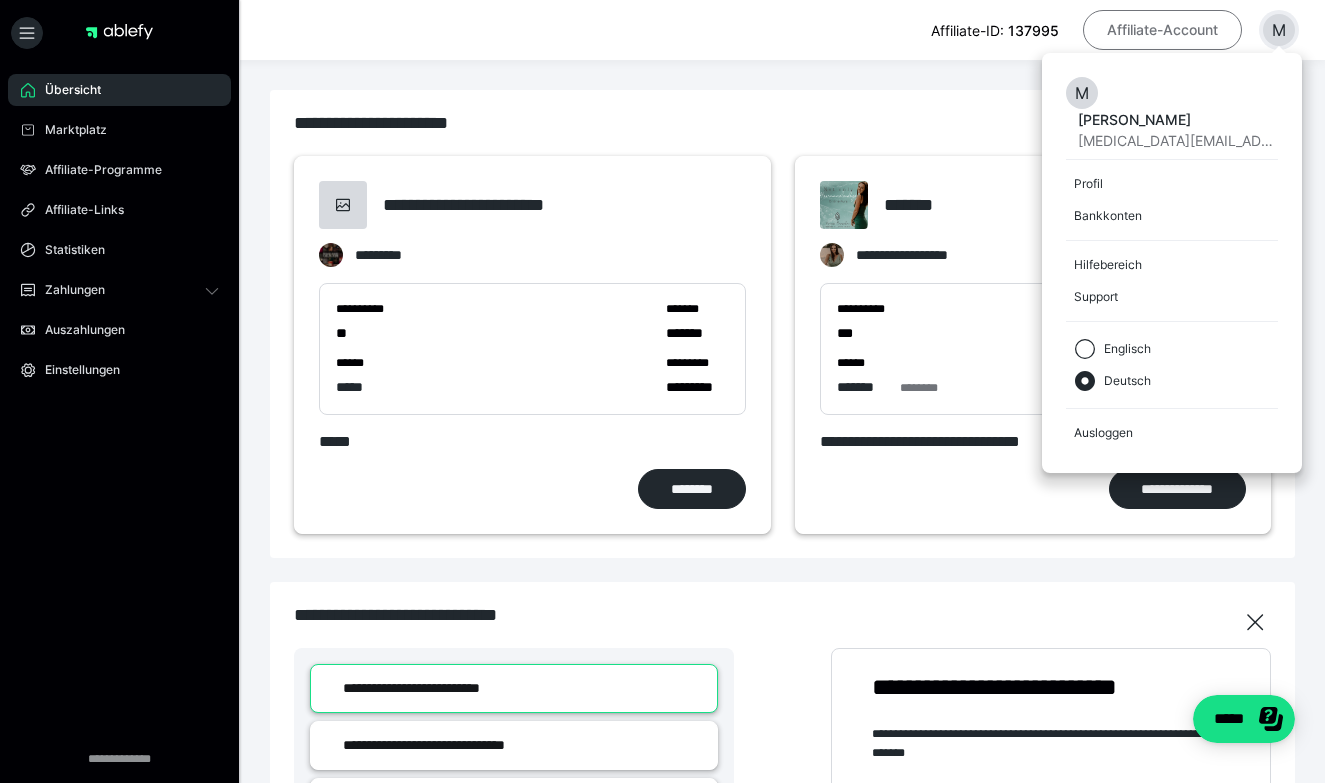 click on "Affiliate-Account" at bounding box center (1162, 30) 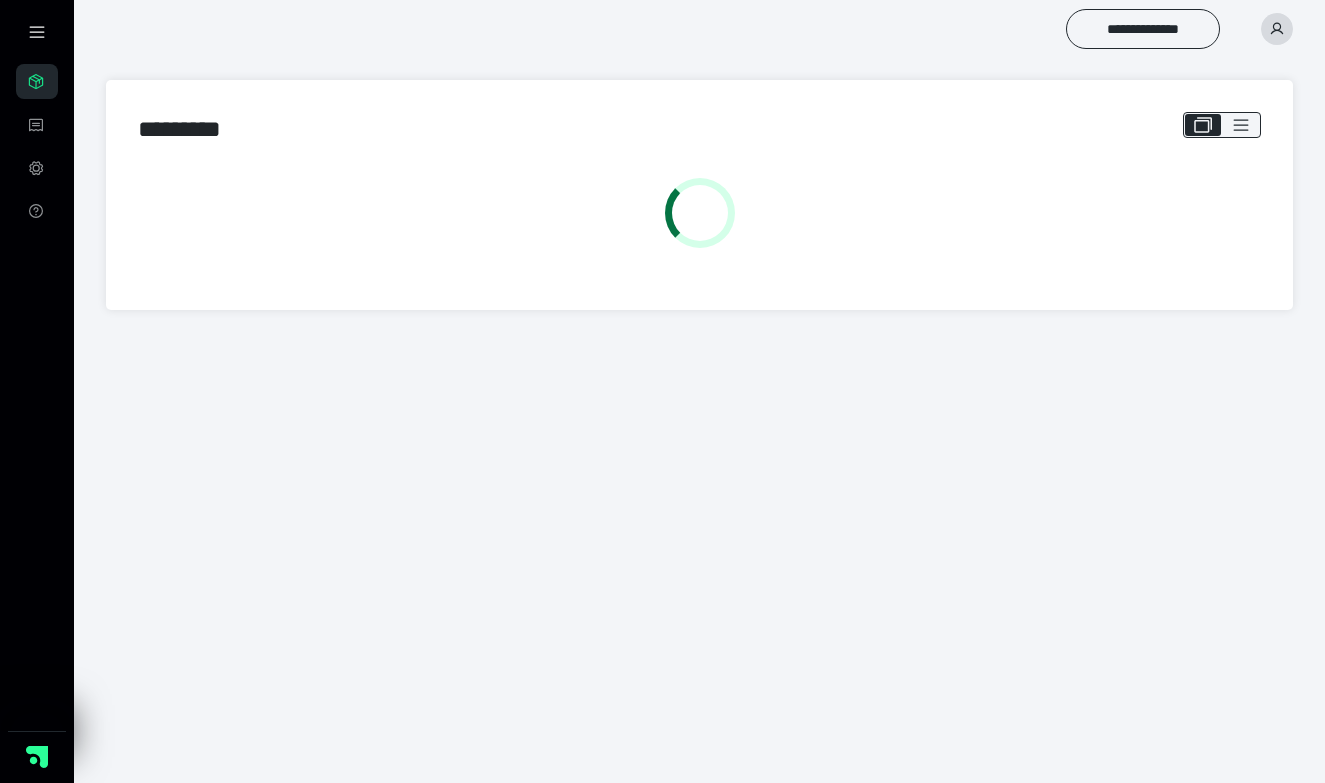 scroll, scrollTop: 0, scrollLeft: 0, axis: both 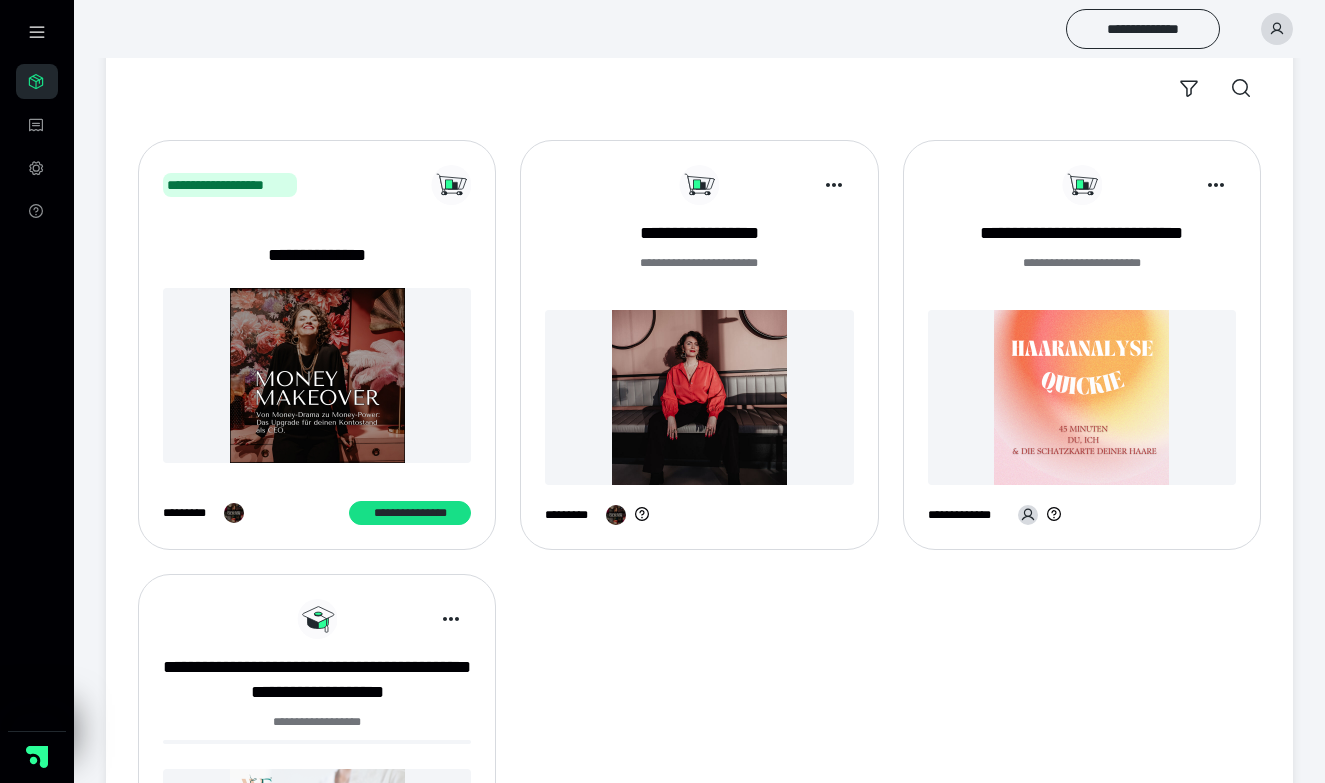 click on "**********" at bounding box center (699, 353) 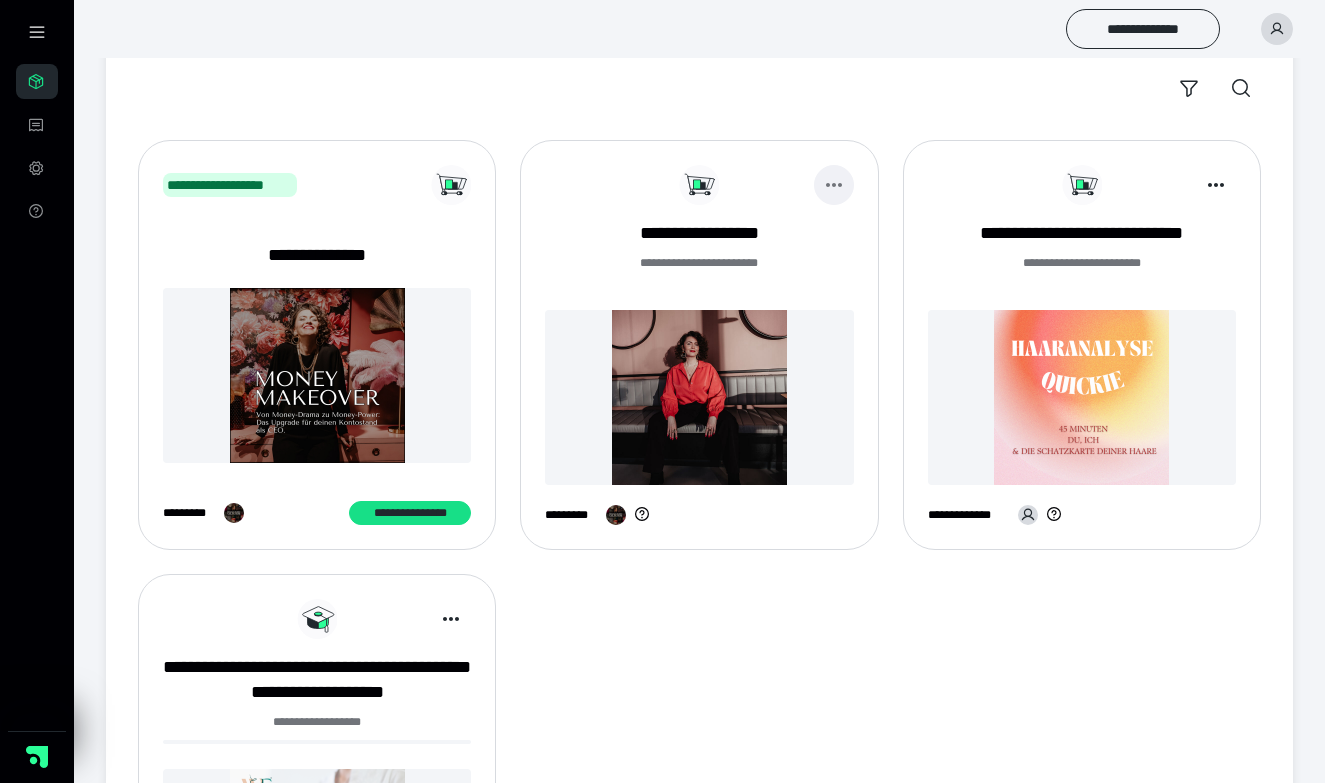 click 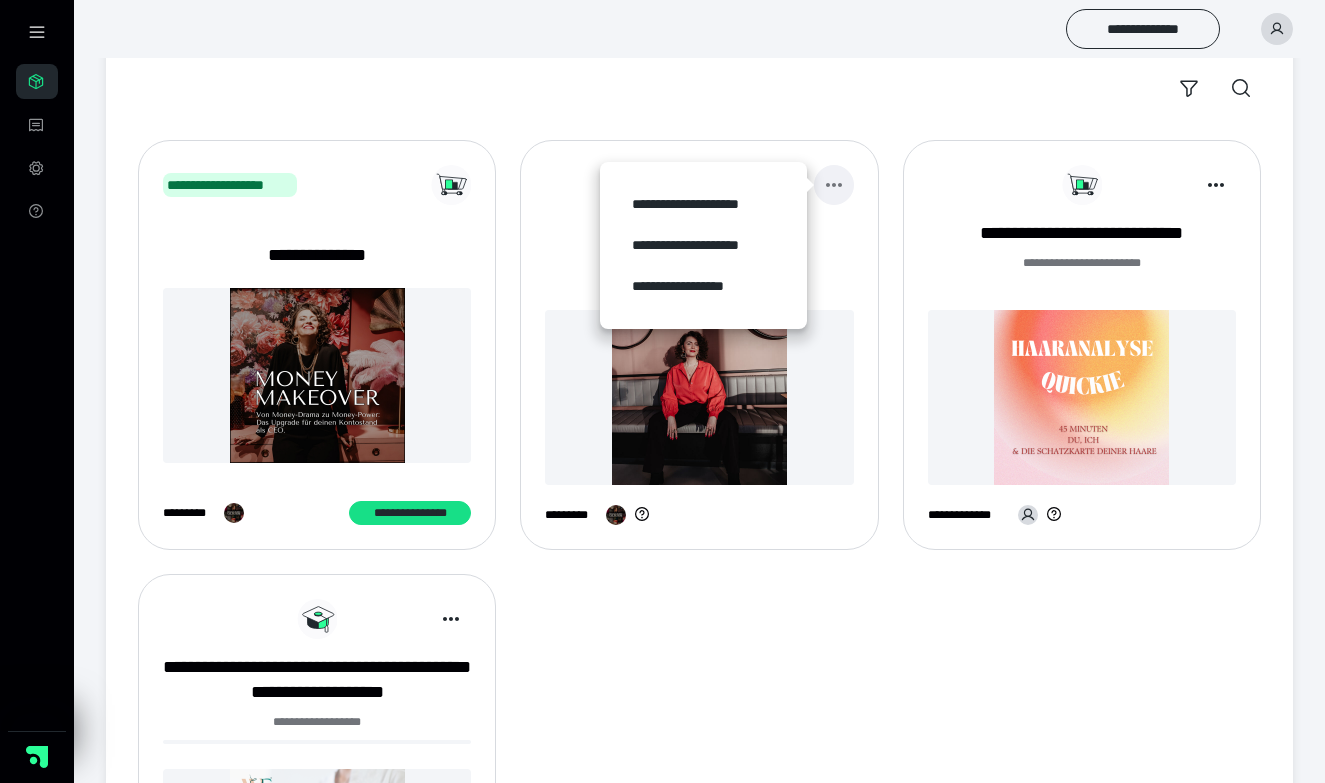 click 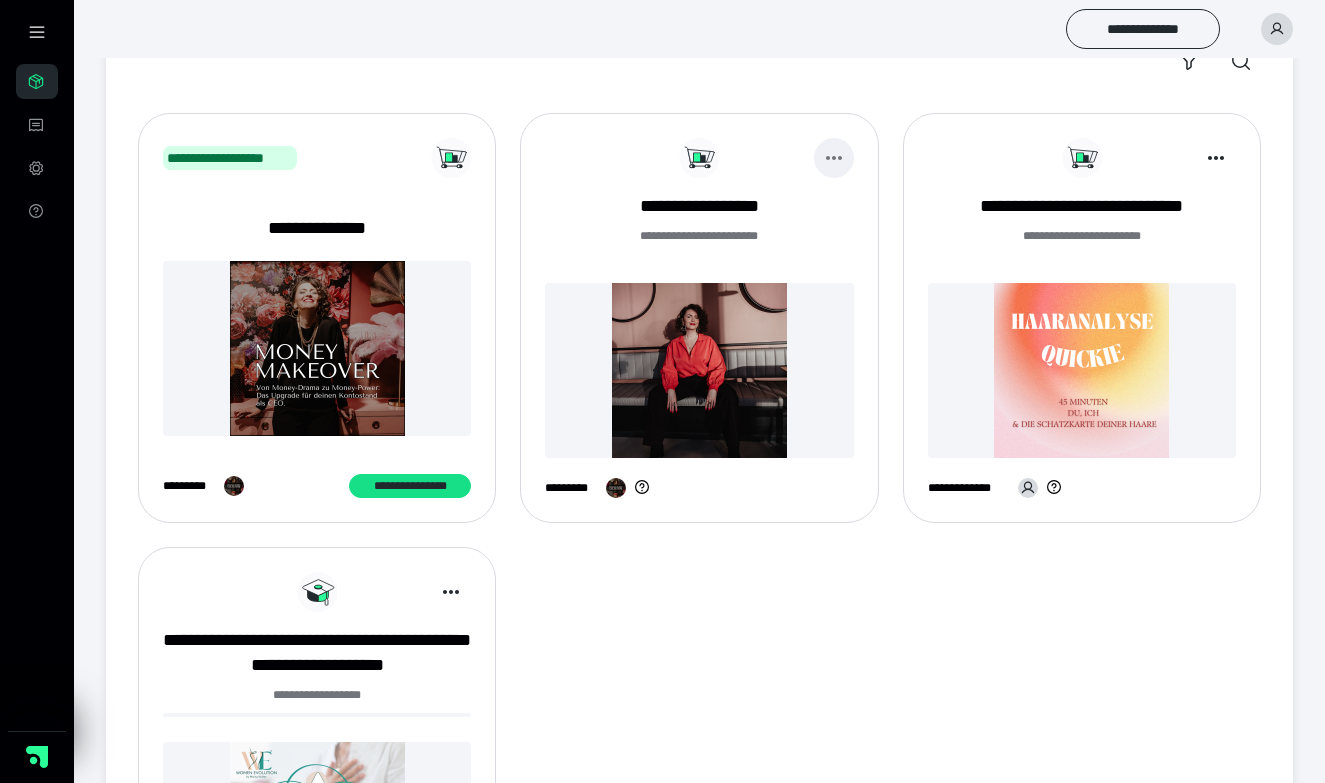 scroll, scrollTop: 170, scrollLeft: 0, axis: vertical 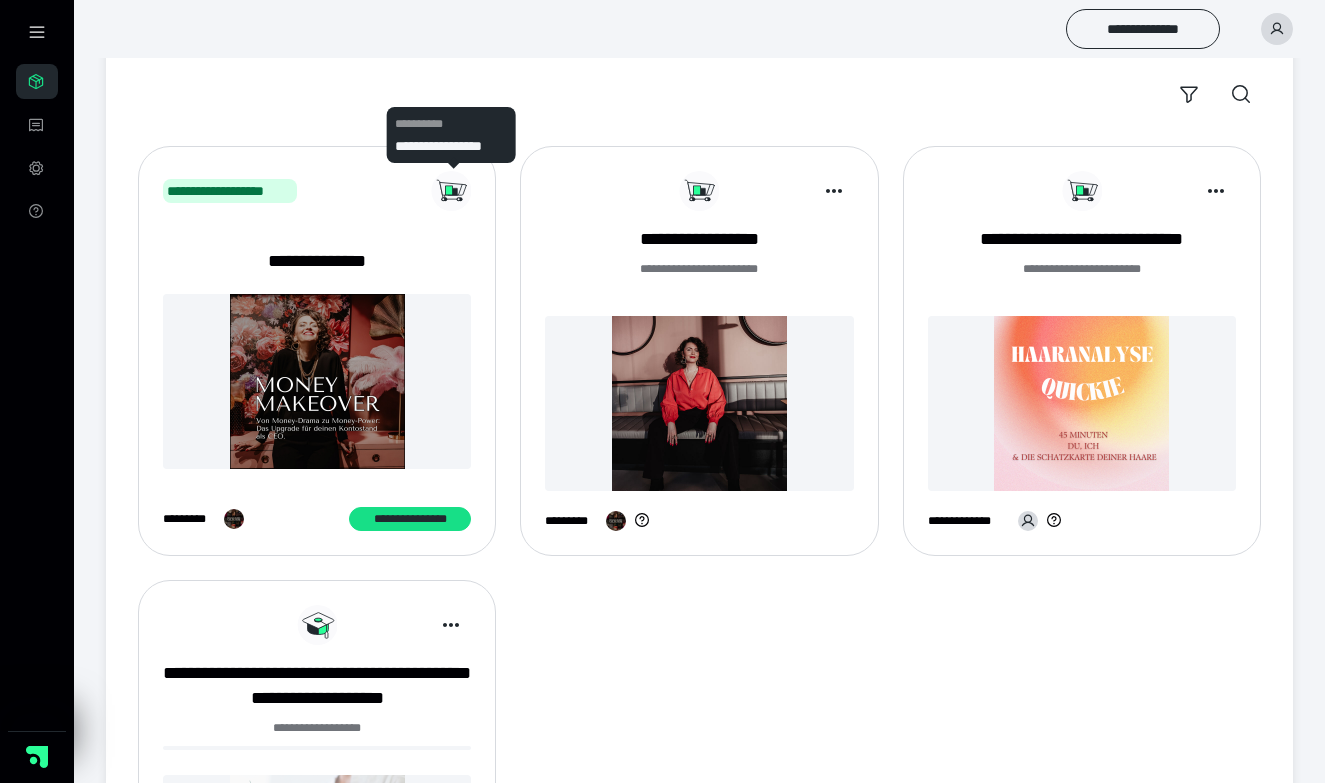 click on "**********" at bounding box center [317, 351] 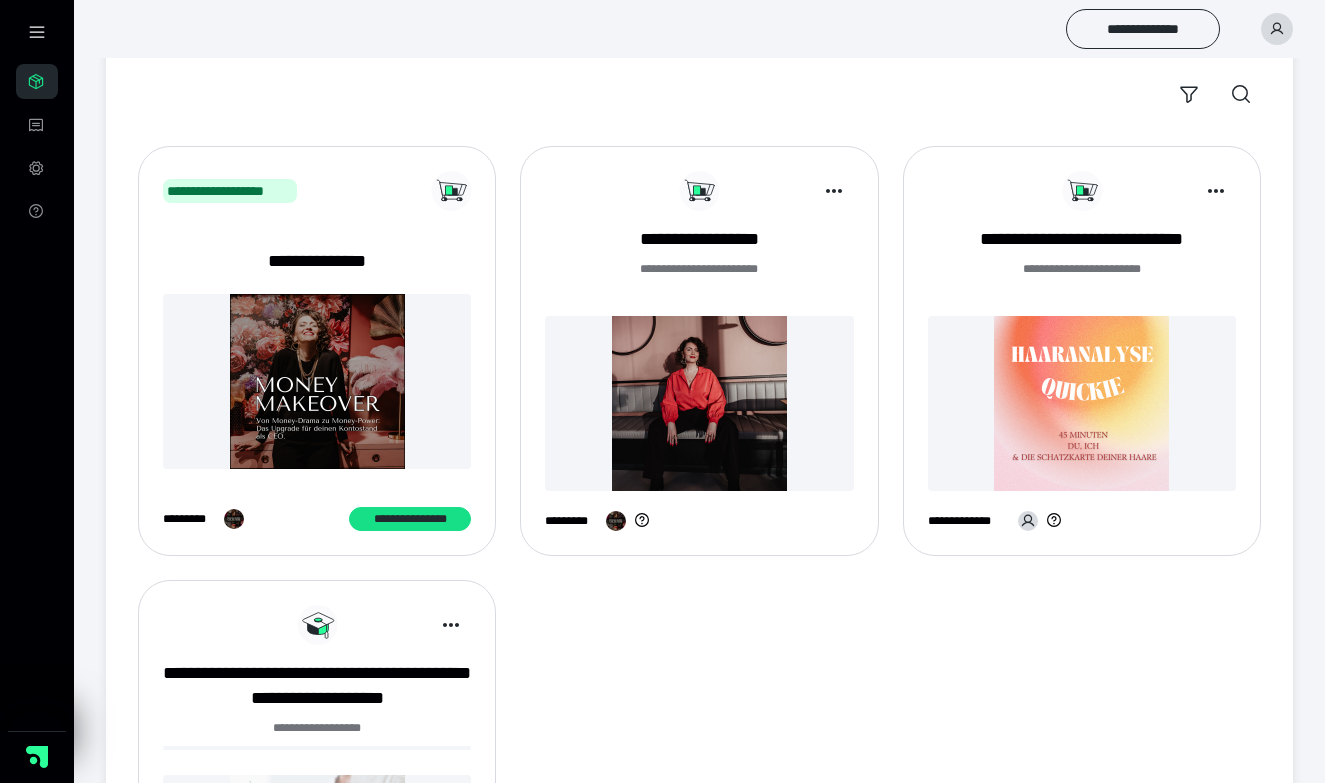 click 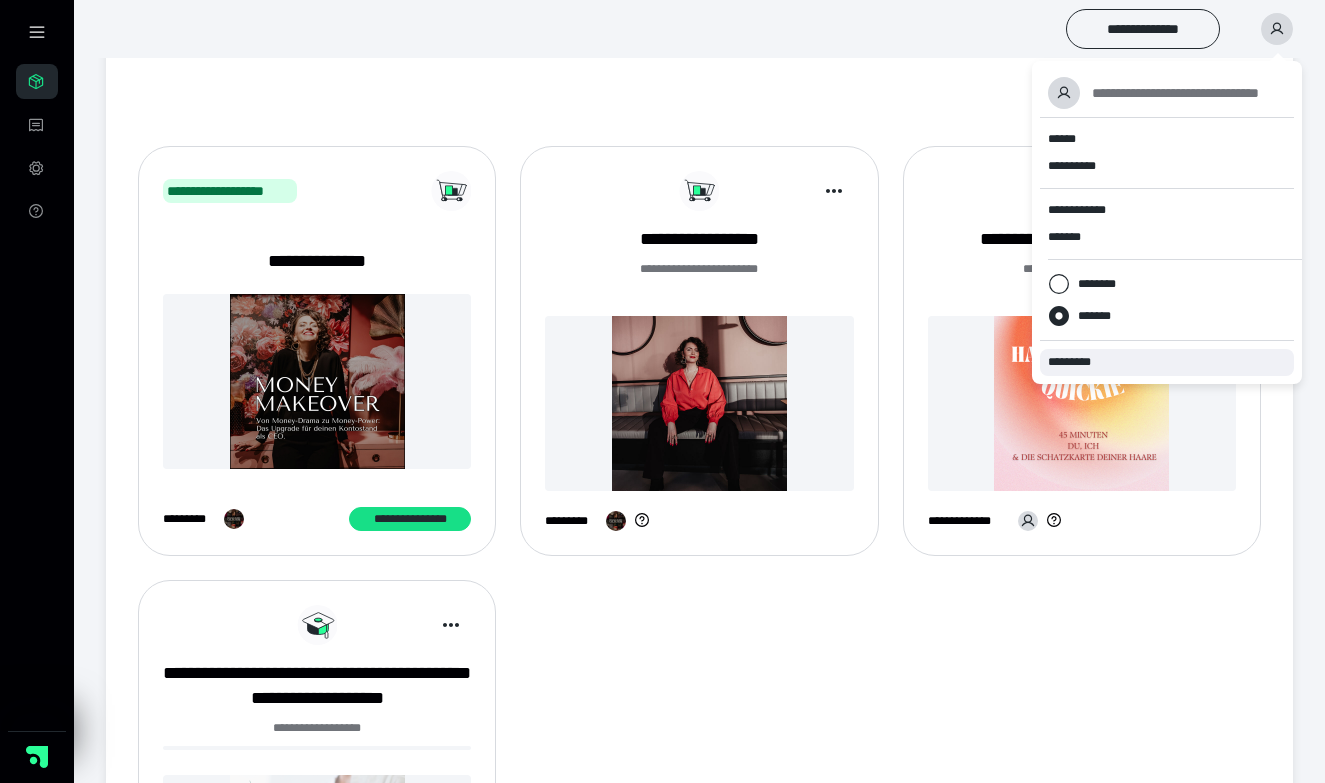 click on "*********" at bounding box center (1078, 362) 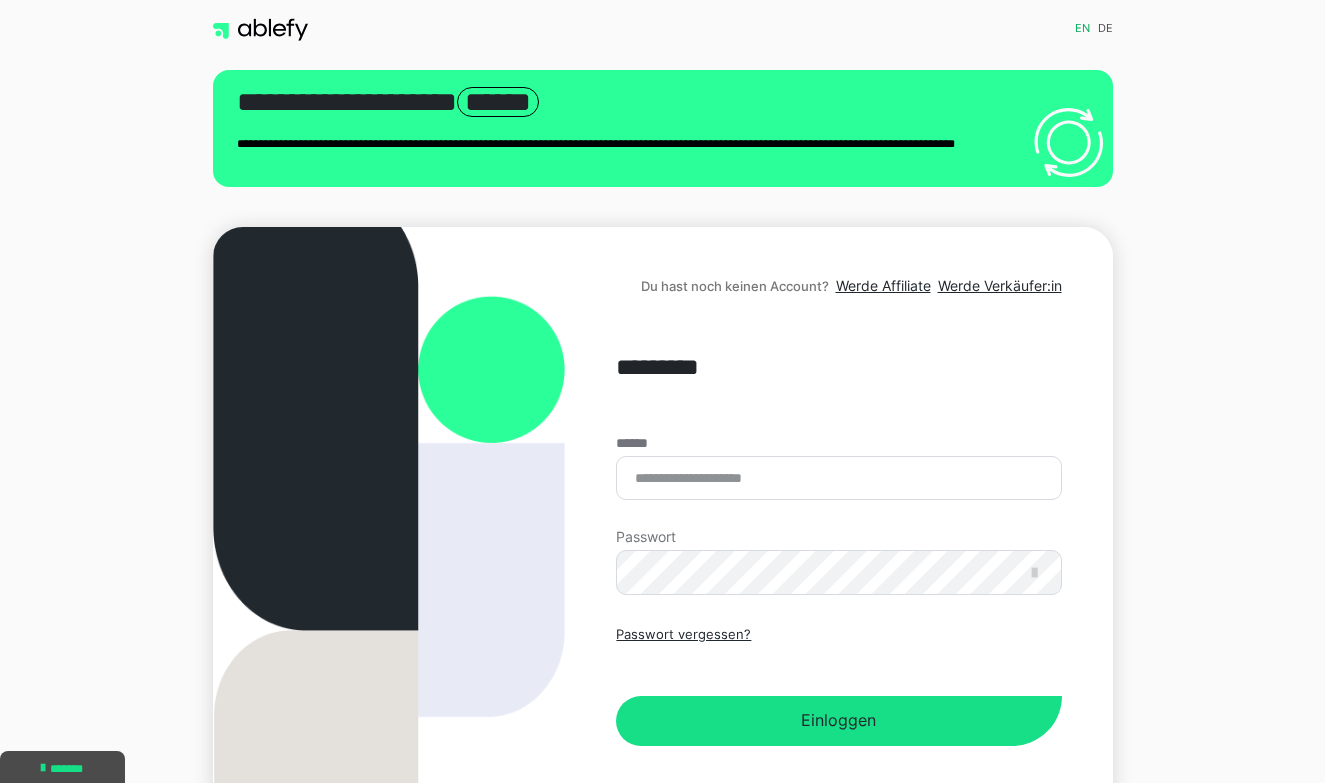scroll, scrollTop: 0, scrollLeft: 0, axis: both 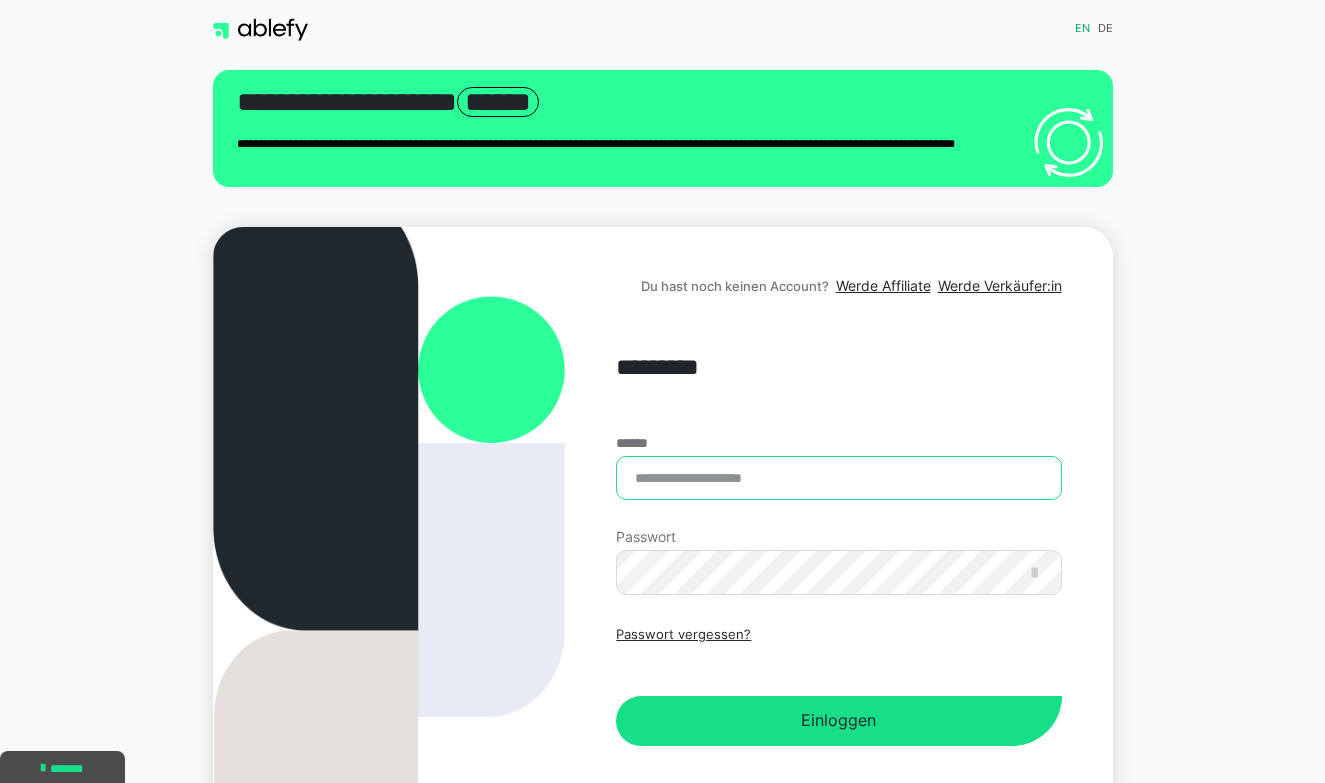 type on "**********" 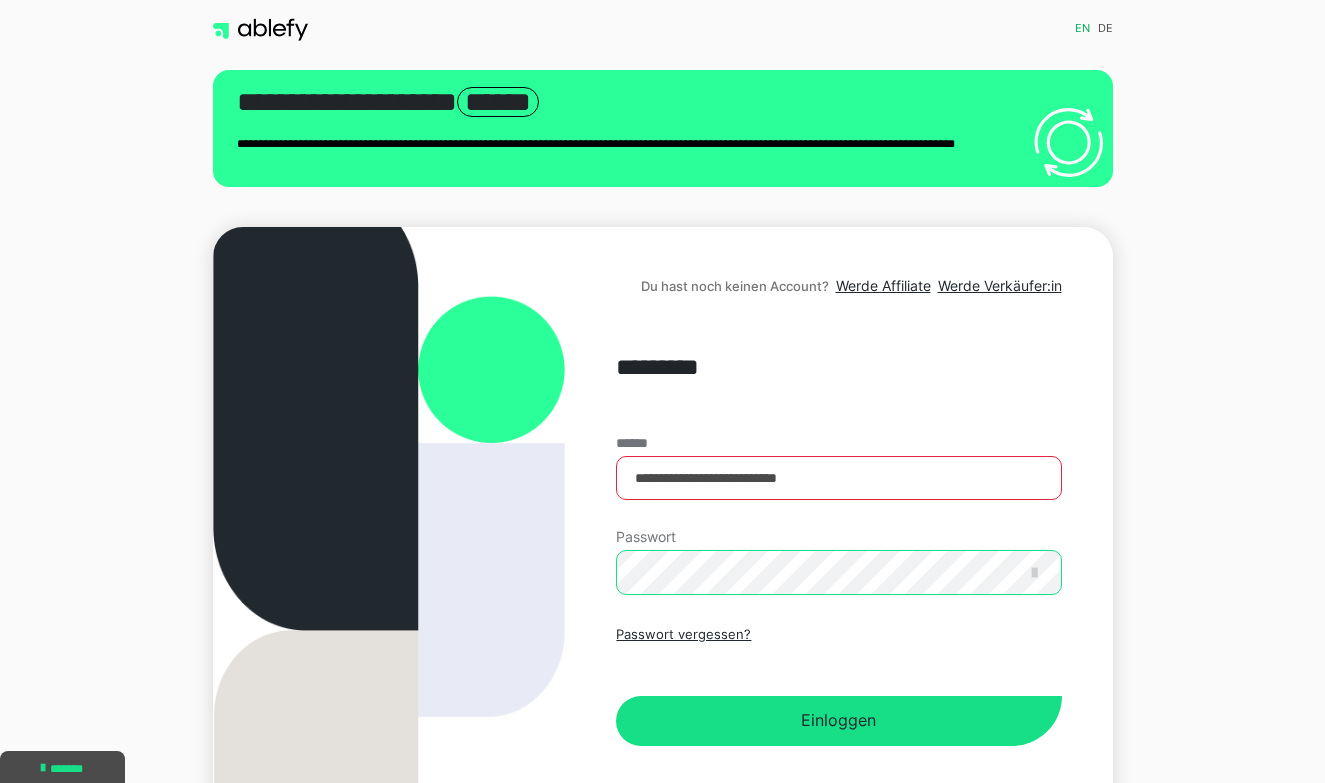 click on "Einloggen" at bounding box center (838, 721) 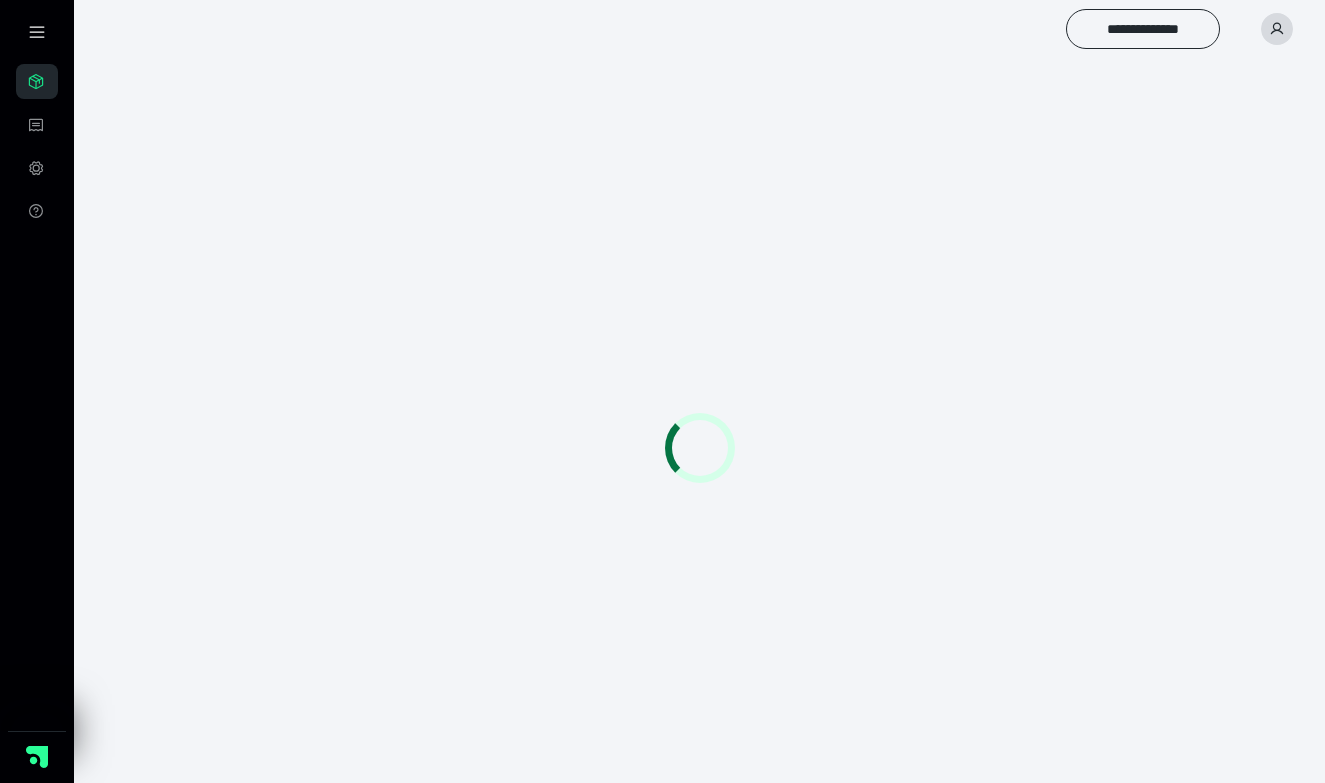 scroll, scrollTop: 0, scrollLeft: 0, axis: both 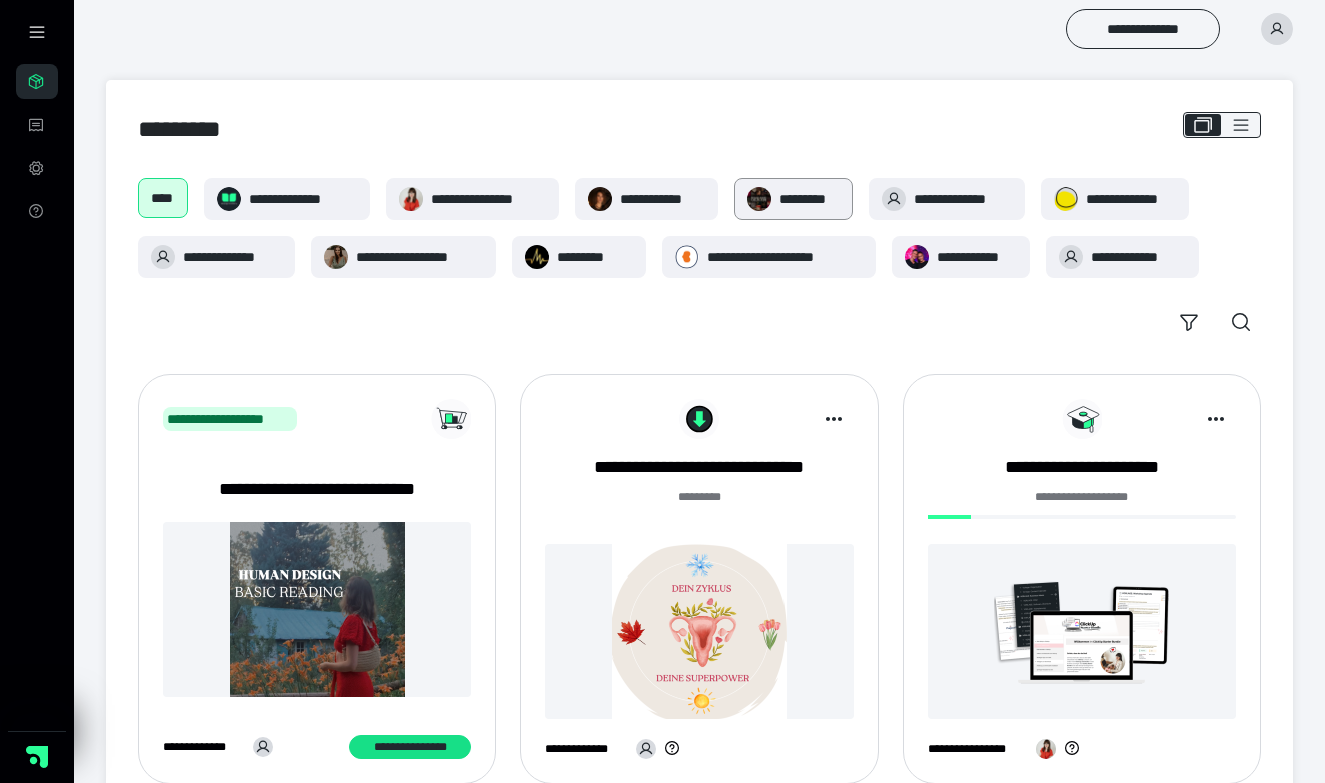 click on "*********" at bounding box center (809, 199) 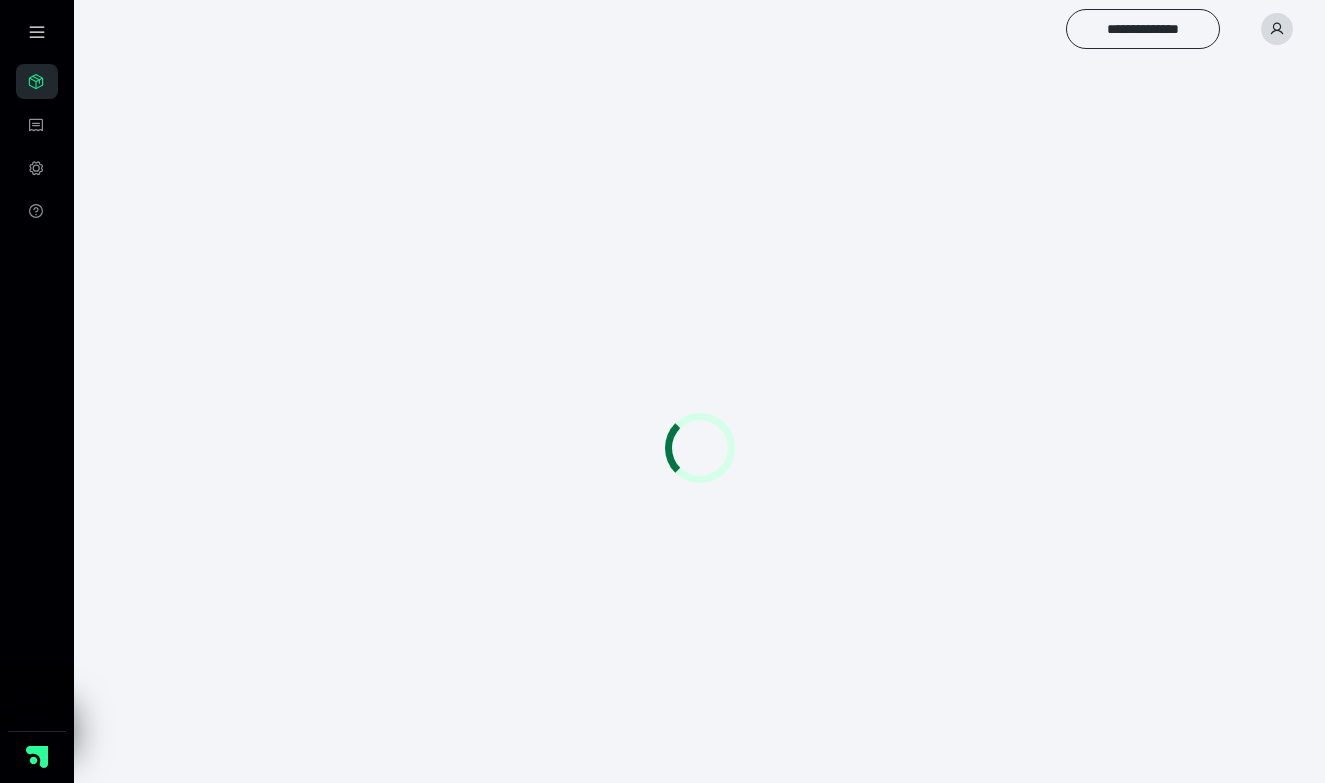 scroll, scrollTop: 0, scrollLeft: 0, axis: both 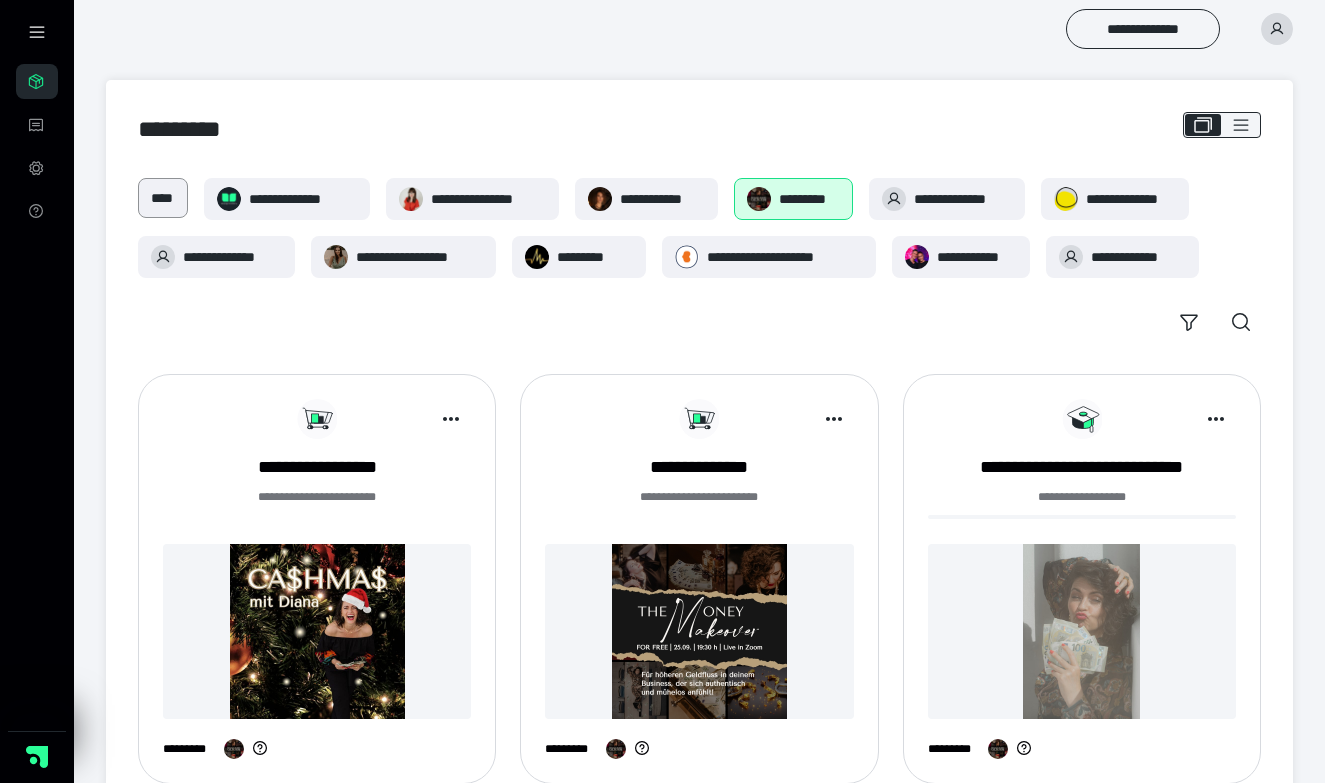 click on "****" at bounding box center [163, 198] 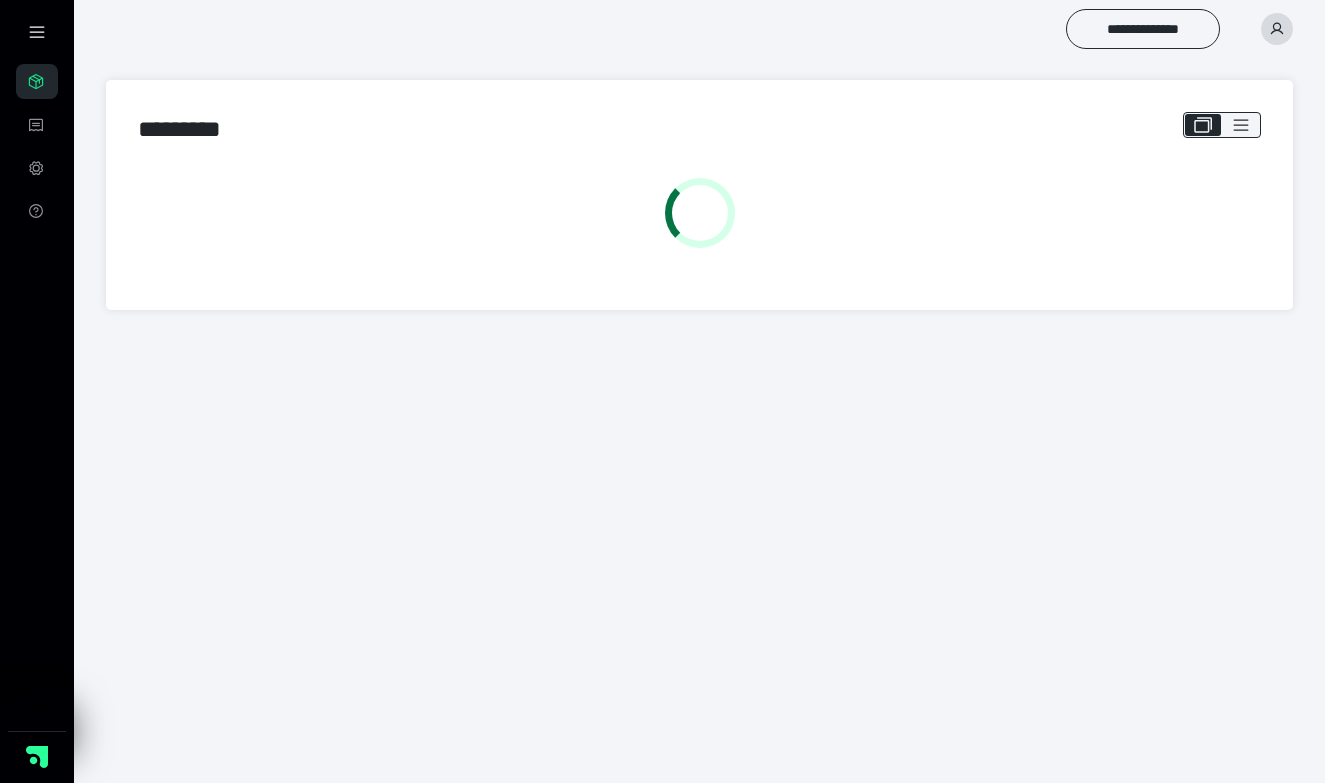 scroll, scrollTop: 0, scrollLeft: 0, axis: both 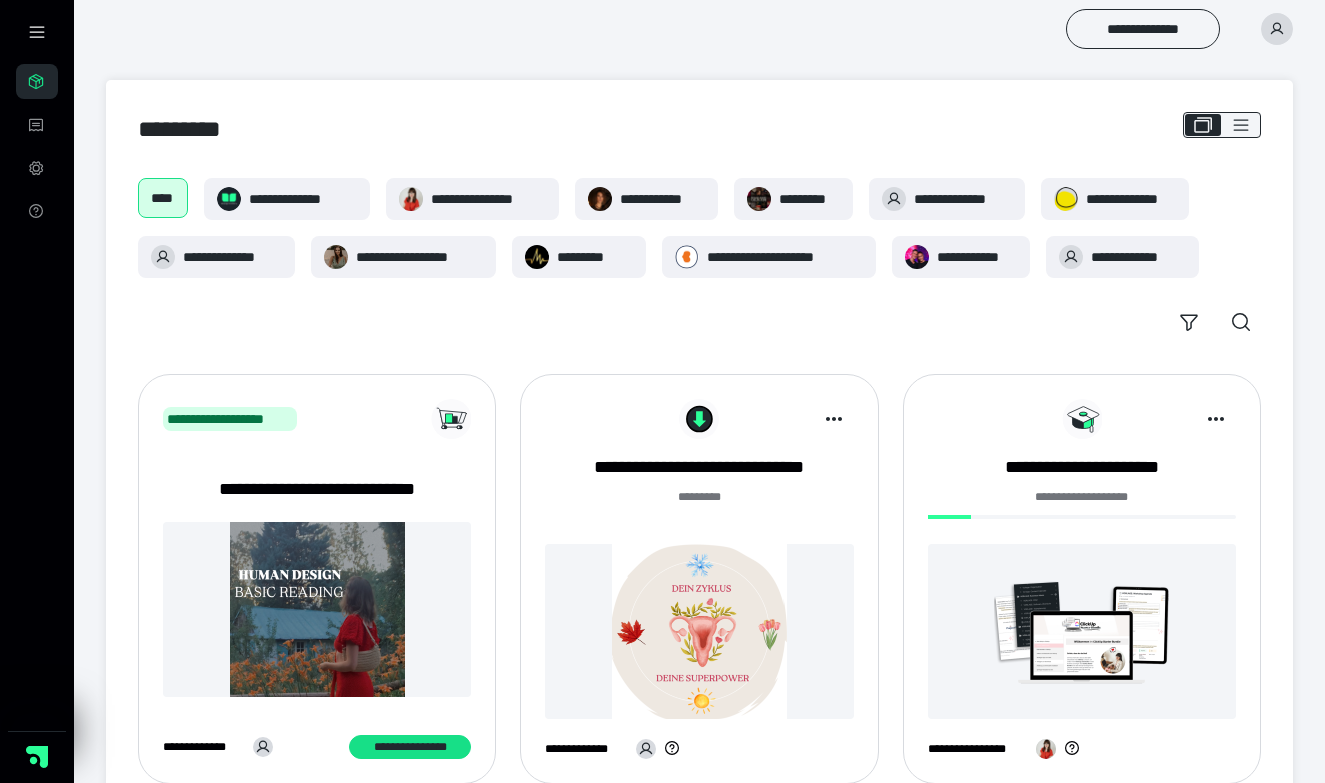 click 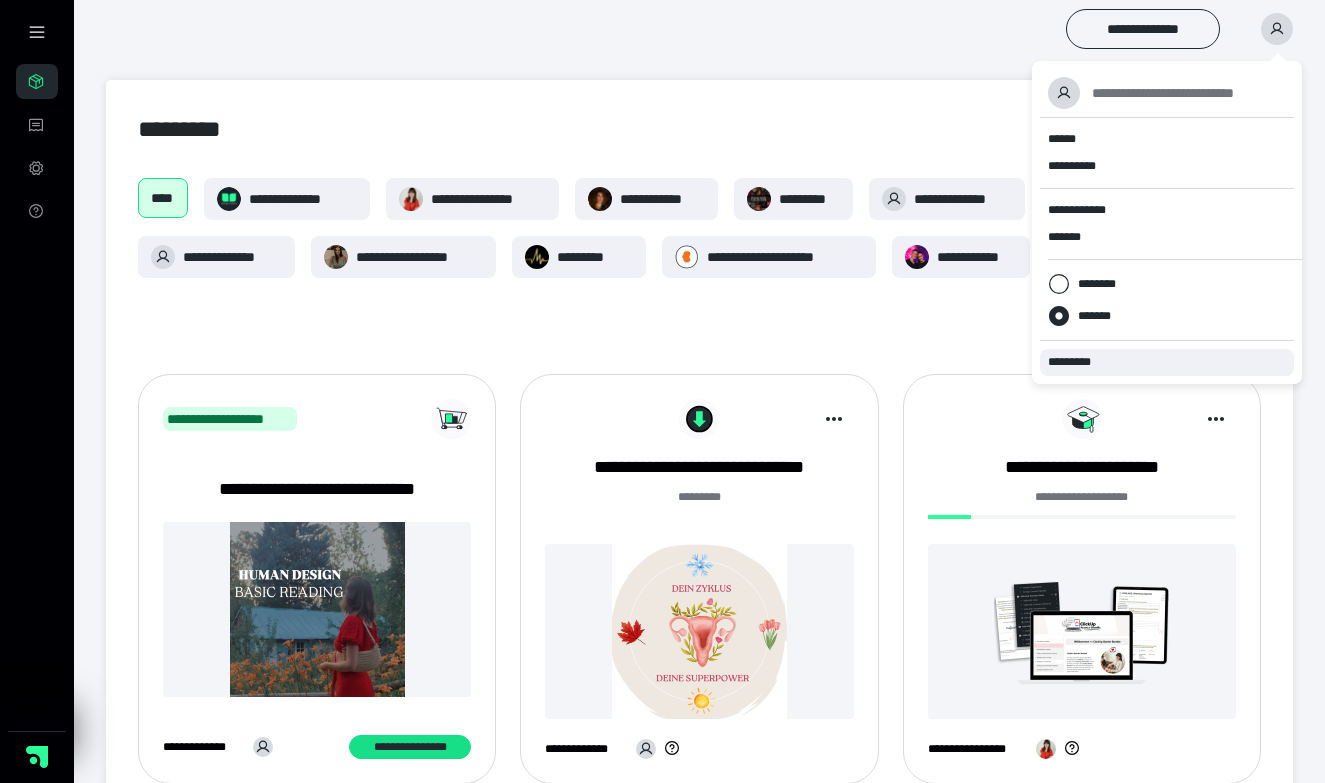 click on "*********" at bounding box center (1078, 362) 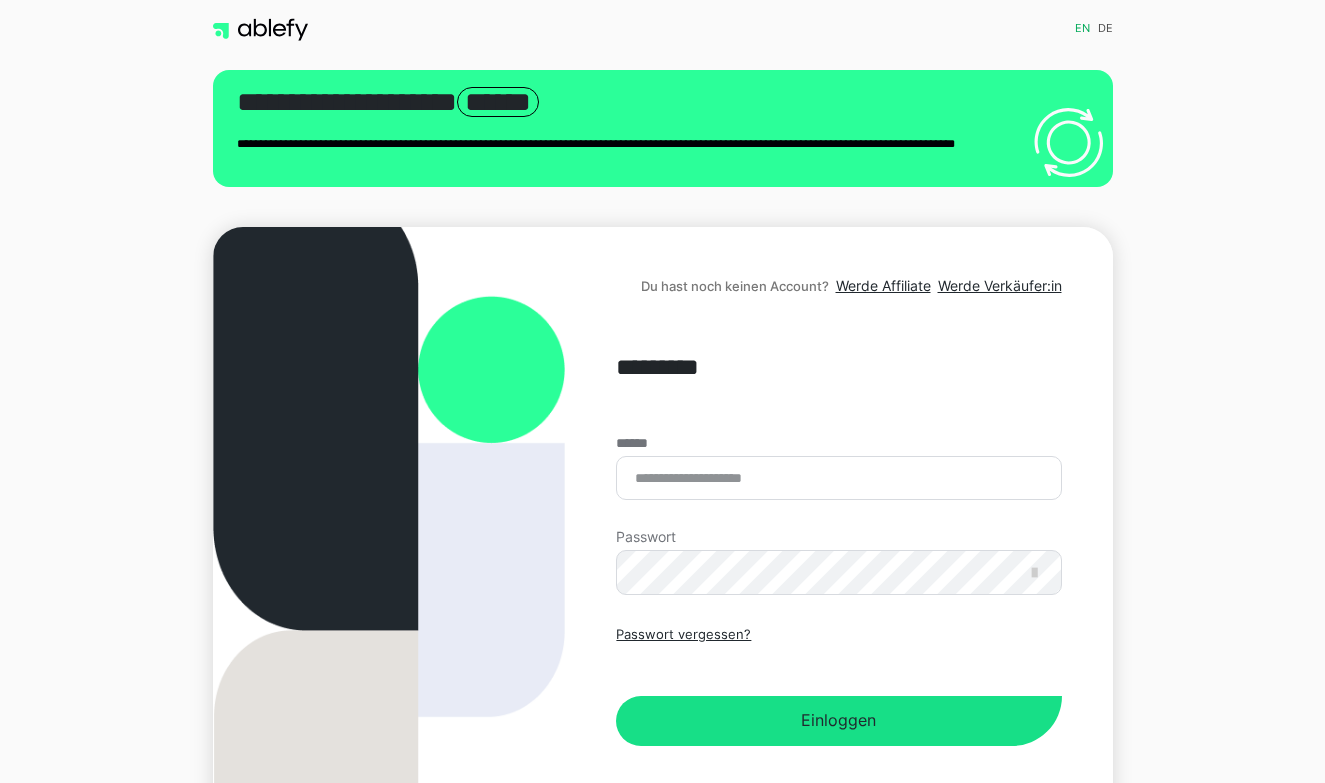 scroll, scrollTop: 0, scrollLeft: 0, axis: both 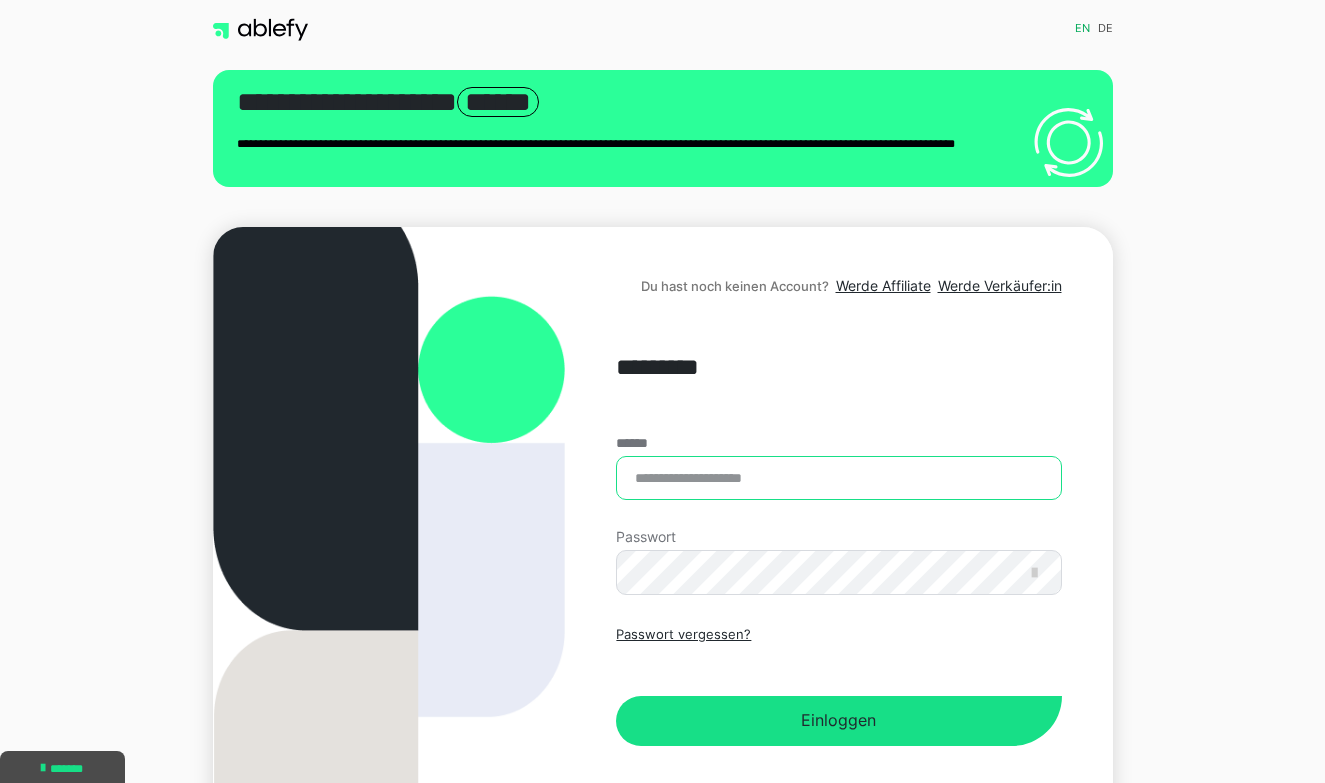 click on "******" at bounding box center [838, 478] 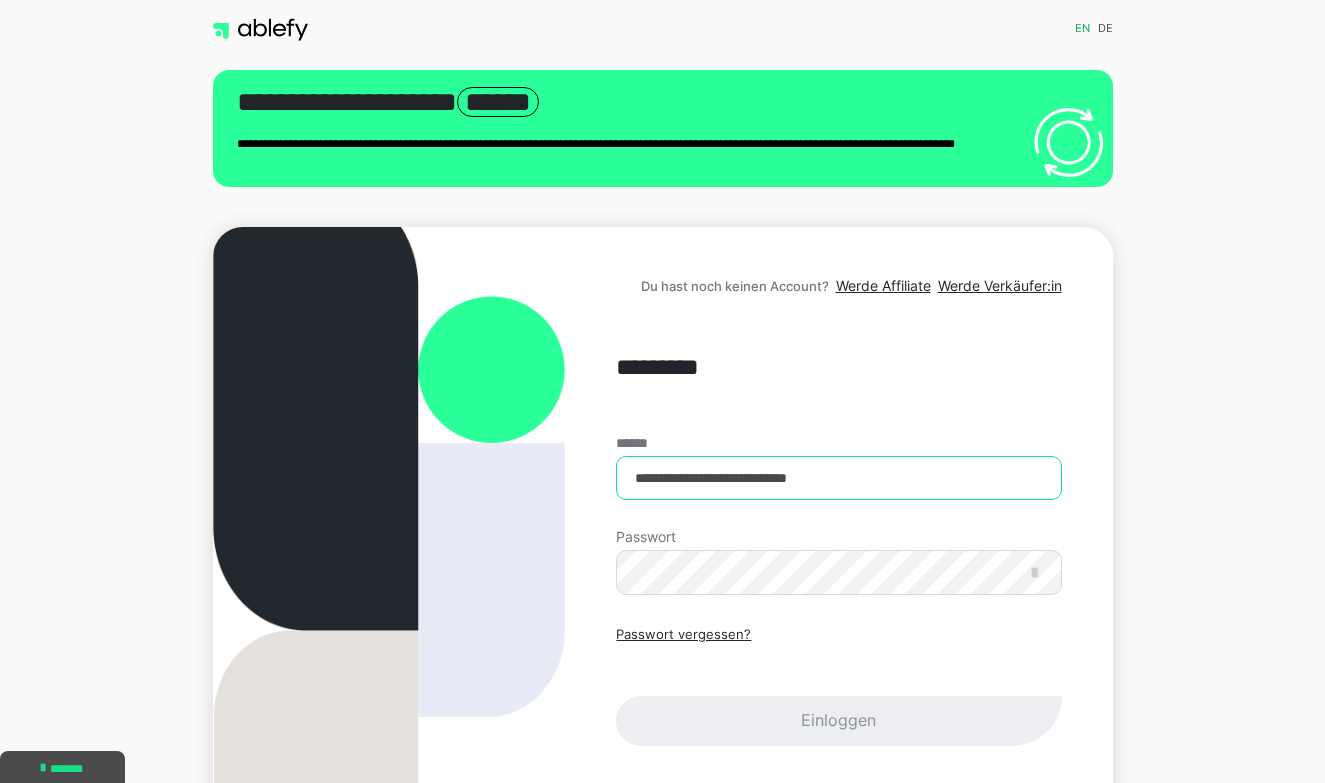click on "**********" at bounding box center [838, 478] 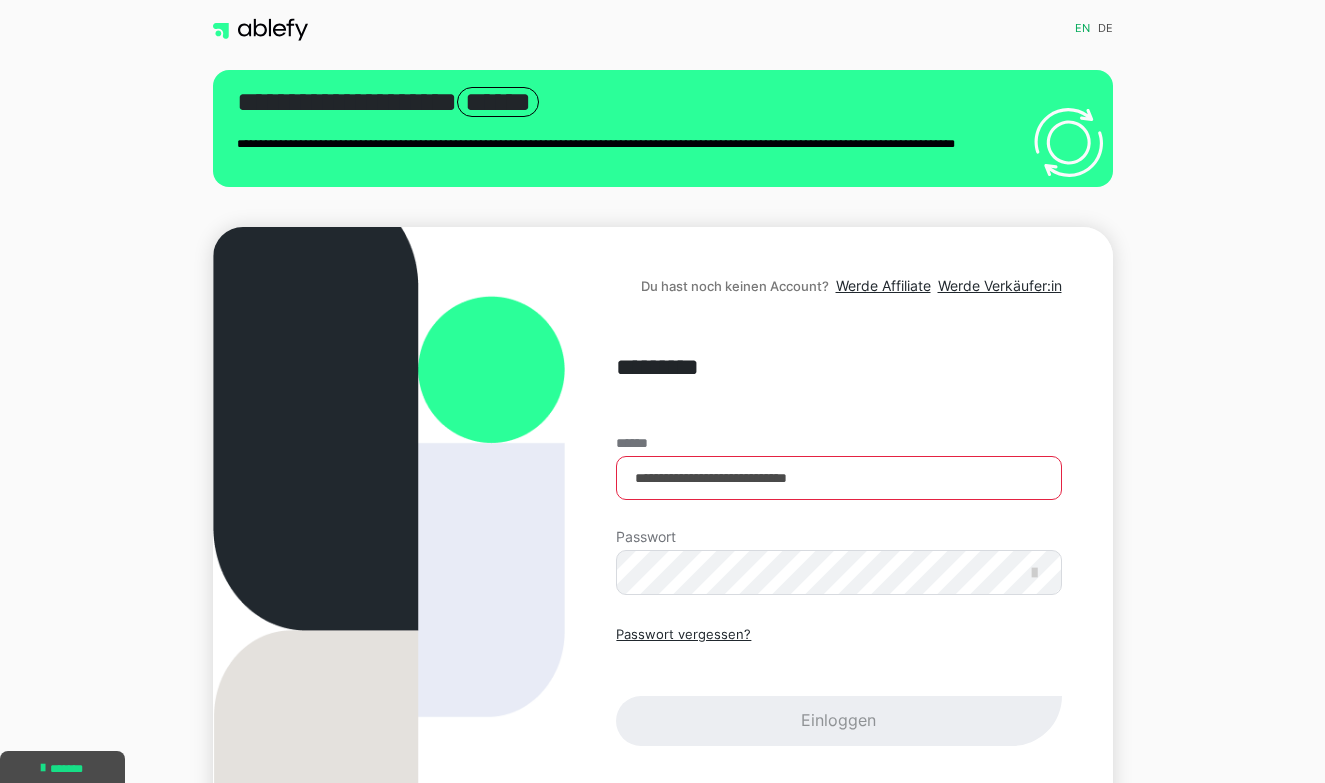 click on "Passwort vergessen? Einloggen" at bounding box center (838, 685) 